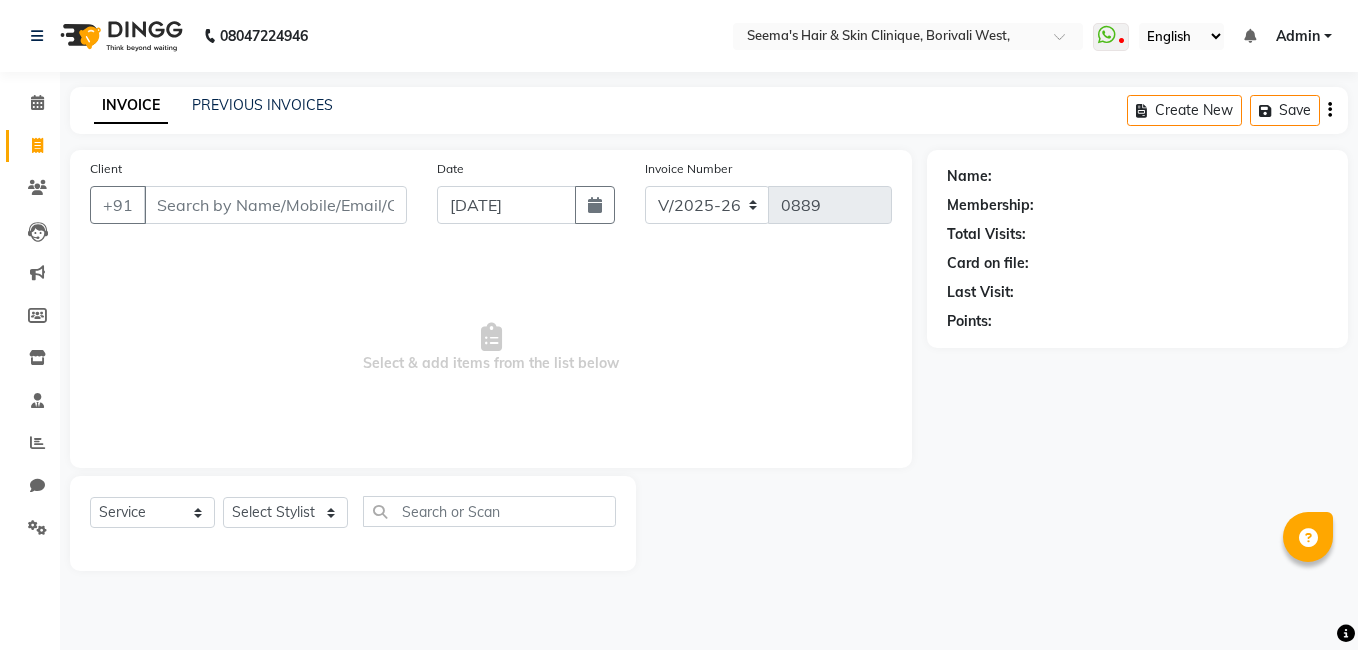 select on "8084" 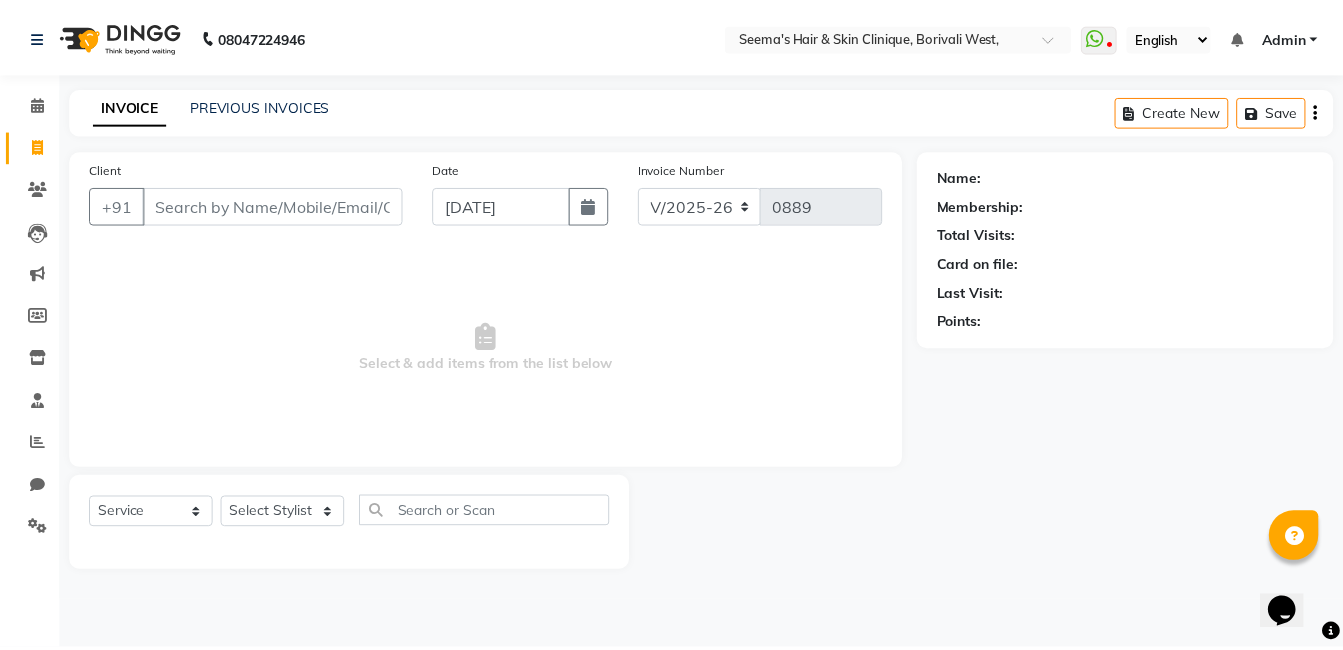 scroll, scrollTop: 0, scrollLeft: 0, axis: both 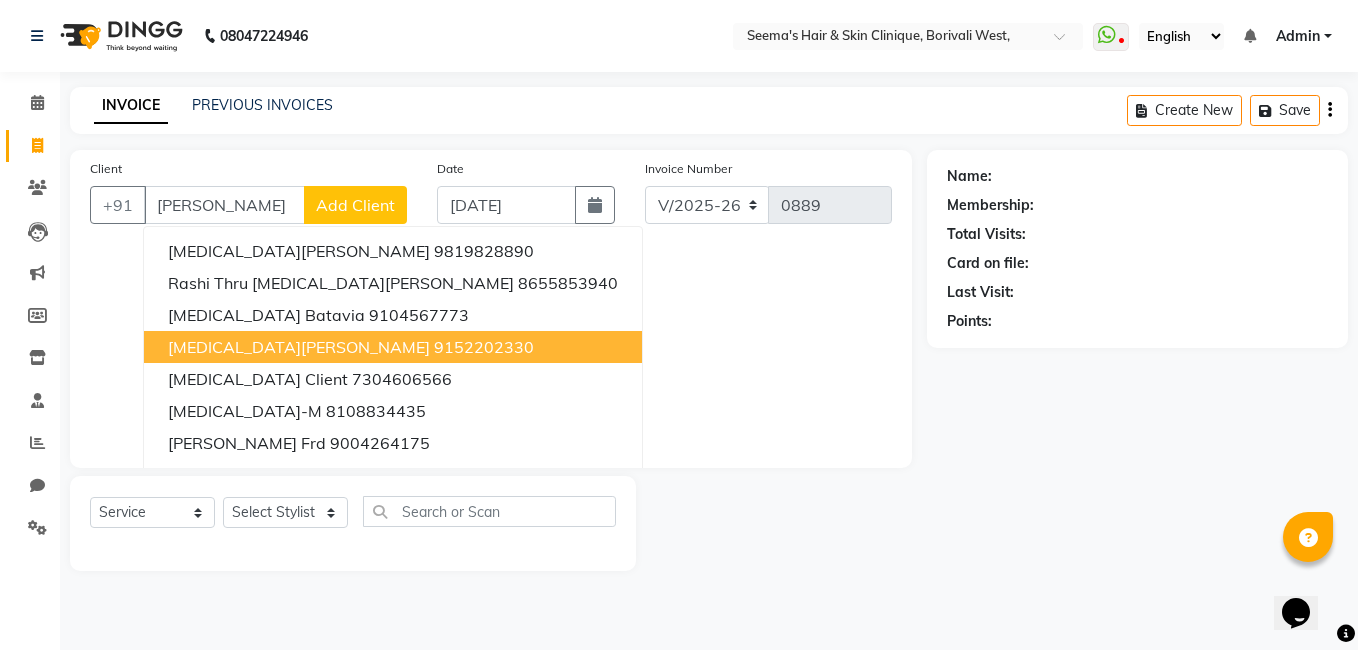 click on "9152202330" at bounding box center (484, 347) 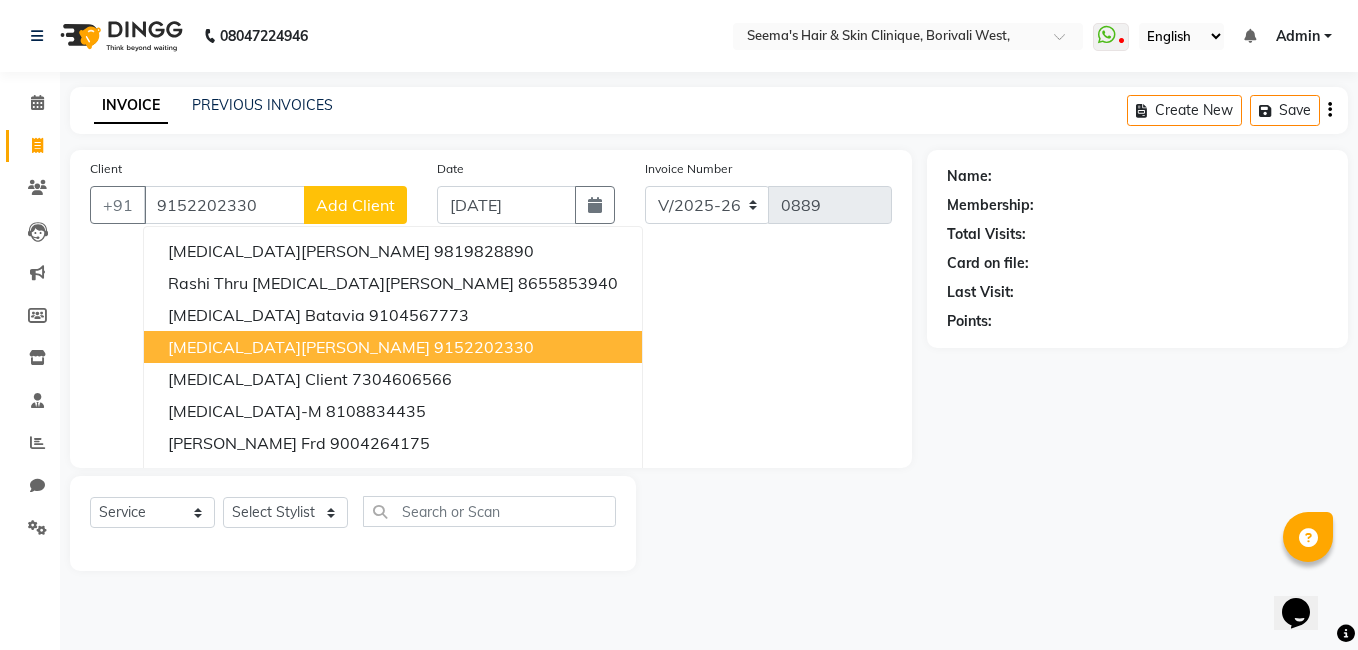 type on "9152202330" 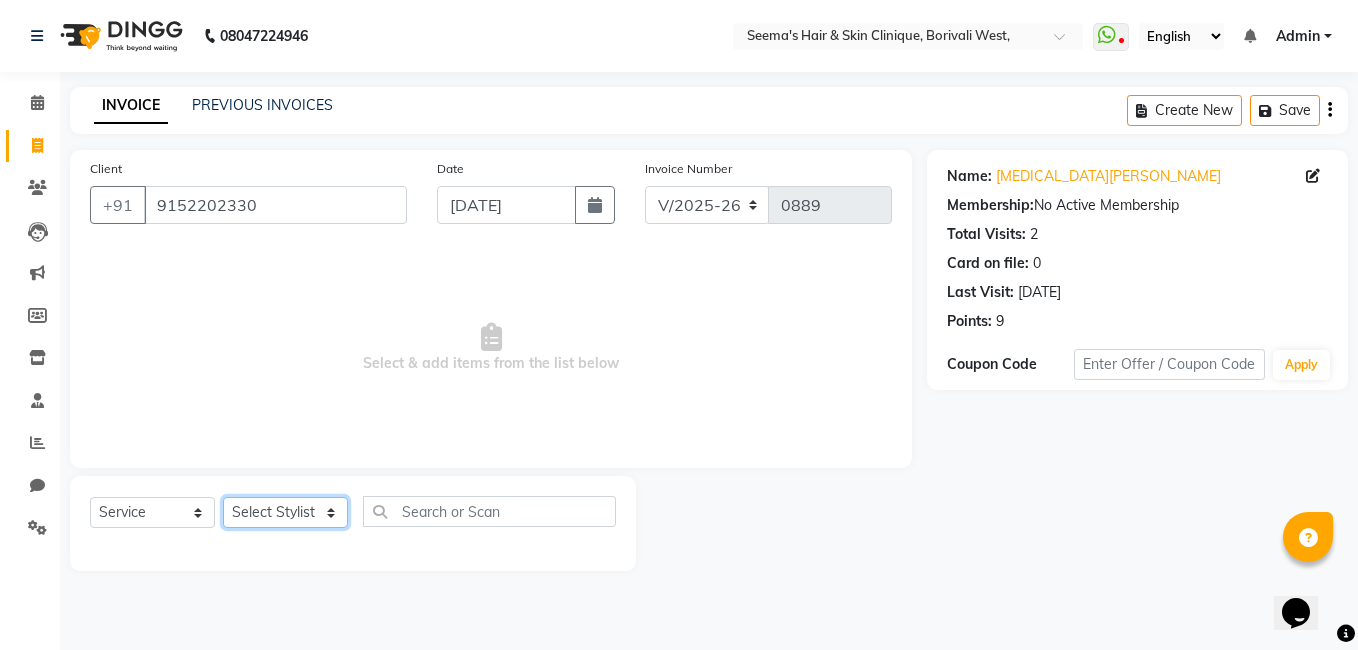 click on "Select Stylist [PERSON_NAME] [PERSON_NAME] [PERSON_NAME] [PERSON_NAME] [PERSON_NAME] [PERSON_NAME] [PERSON_NAME] Intern [PERSON_NAME]" 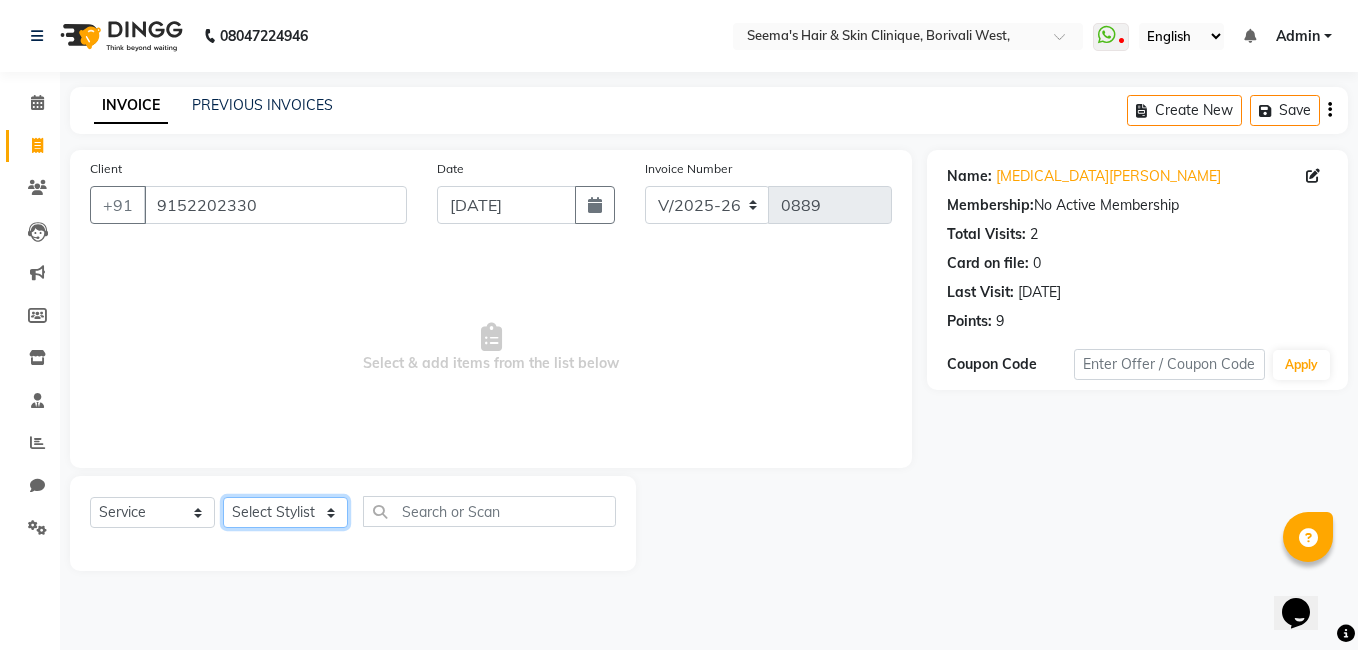 select on "75556" 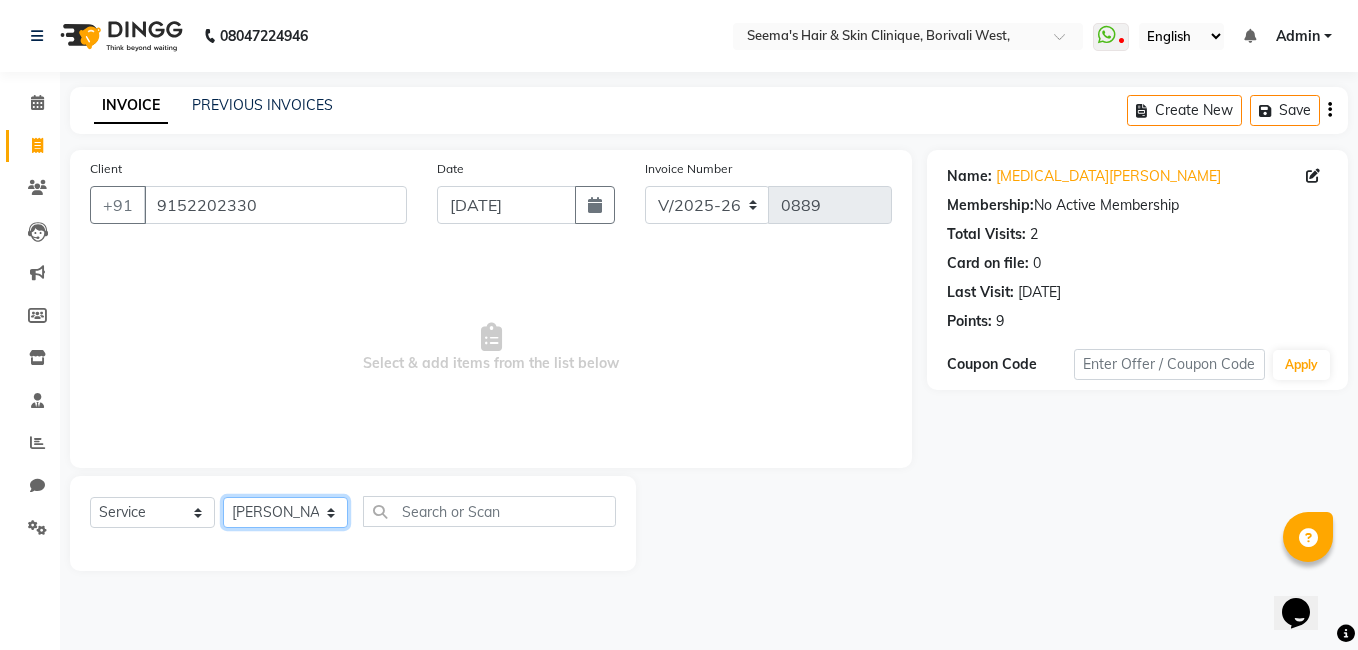 click on "Select Stylist [PERSON_NAME] [PERSON_NAME] [PERSON_NAME] [PERSON_NAME] [PERSON_NAME] [PERSON_NAME] [PERSON_NAME] Intern [PERSON_NAME]" 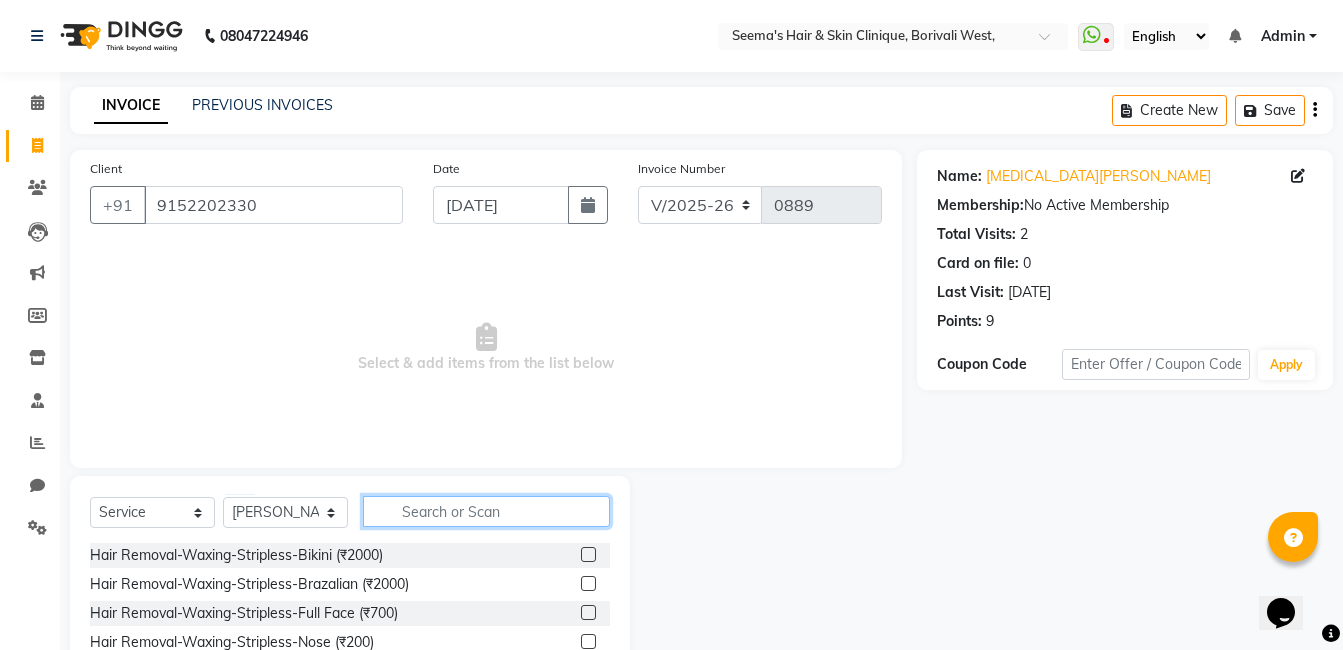 click 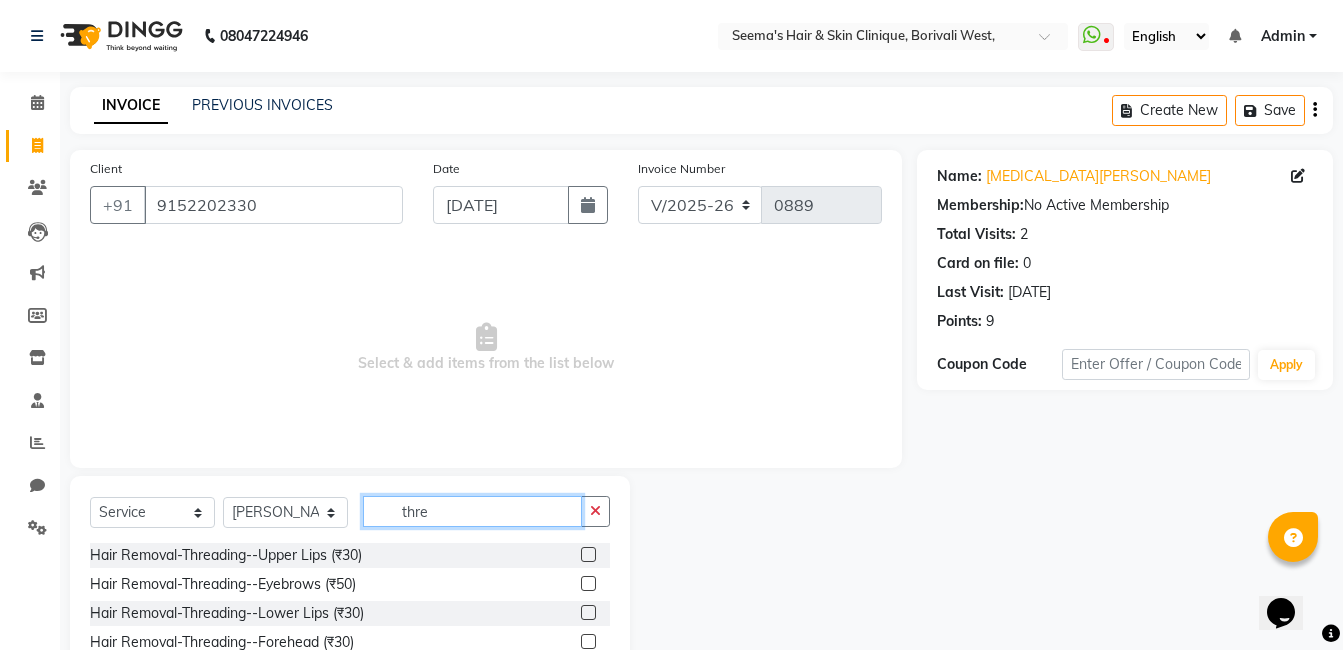 scroll, scrollTop: 96, scrollLeft: 0, axis: vertical 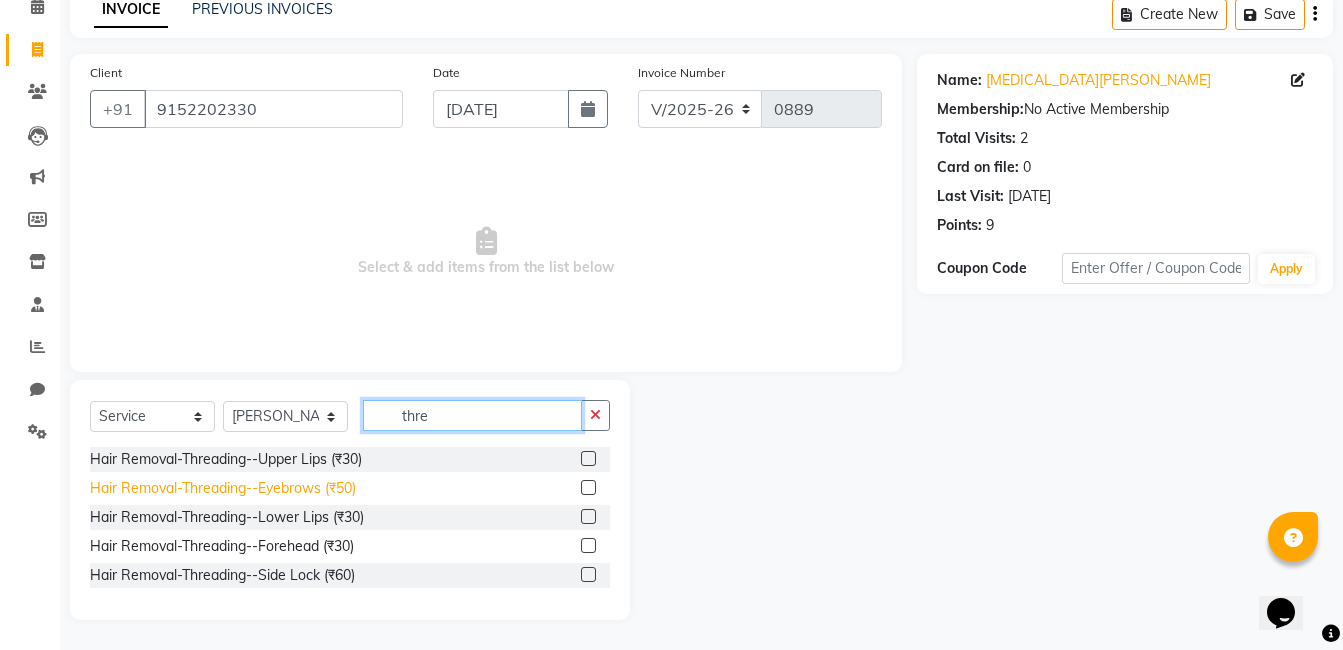 type on "thre" 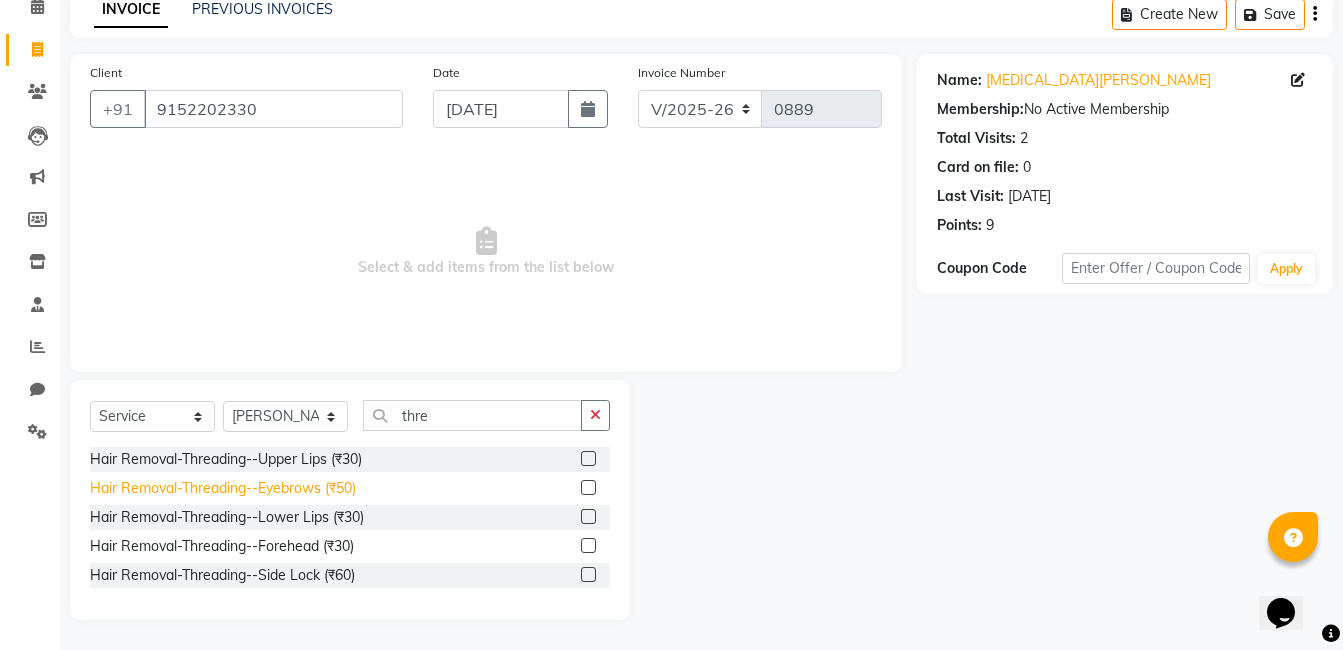 click on "Hair Removal-Threading--Eyebrows (₹50)" 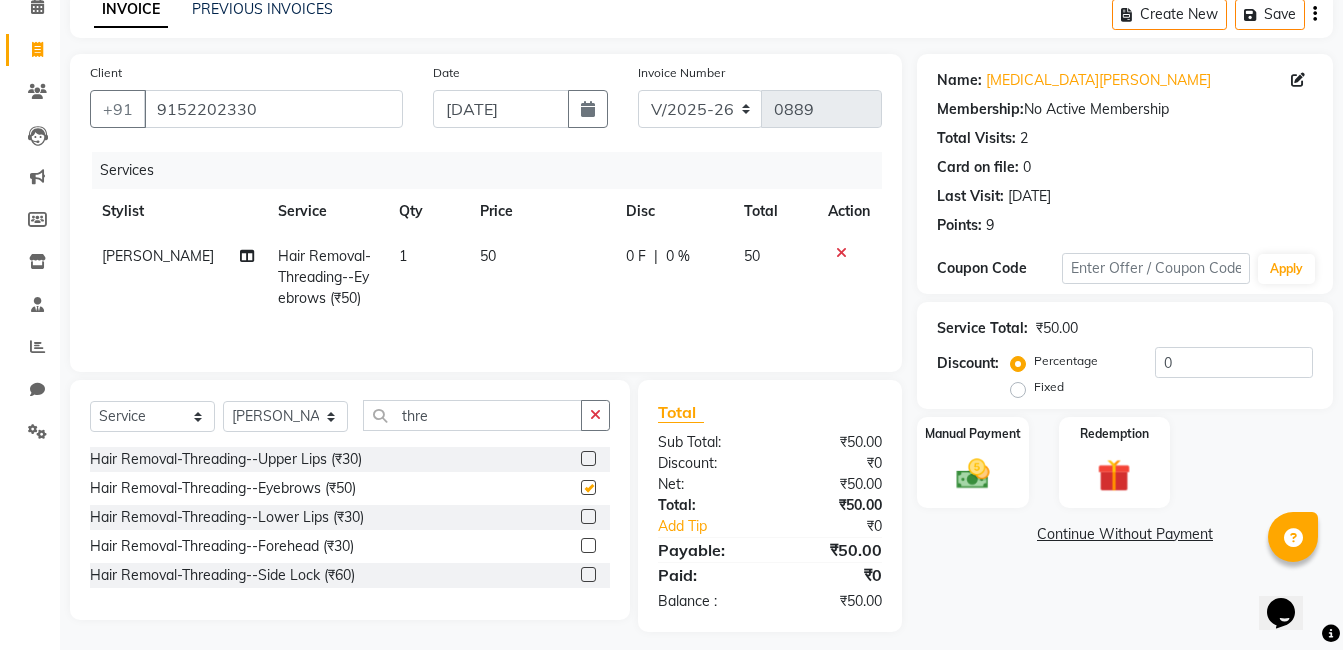 checkbox on "false" 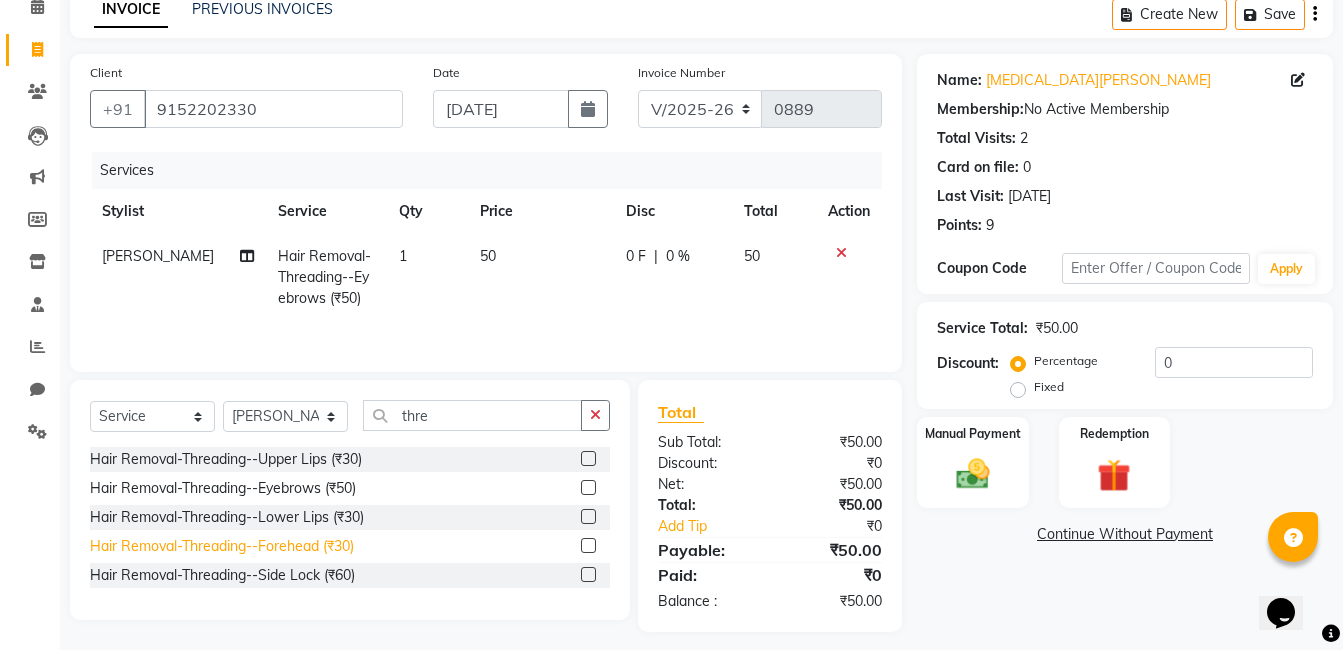 click on "Hair Removal-Threading--Forehead (₹30)" 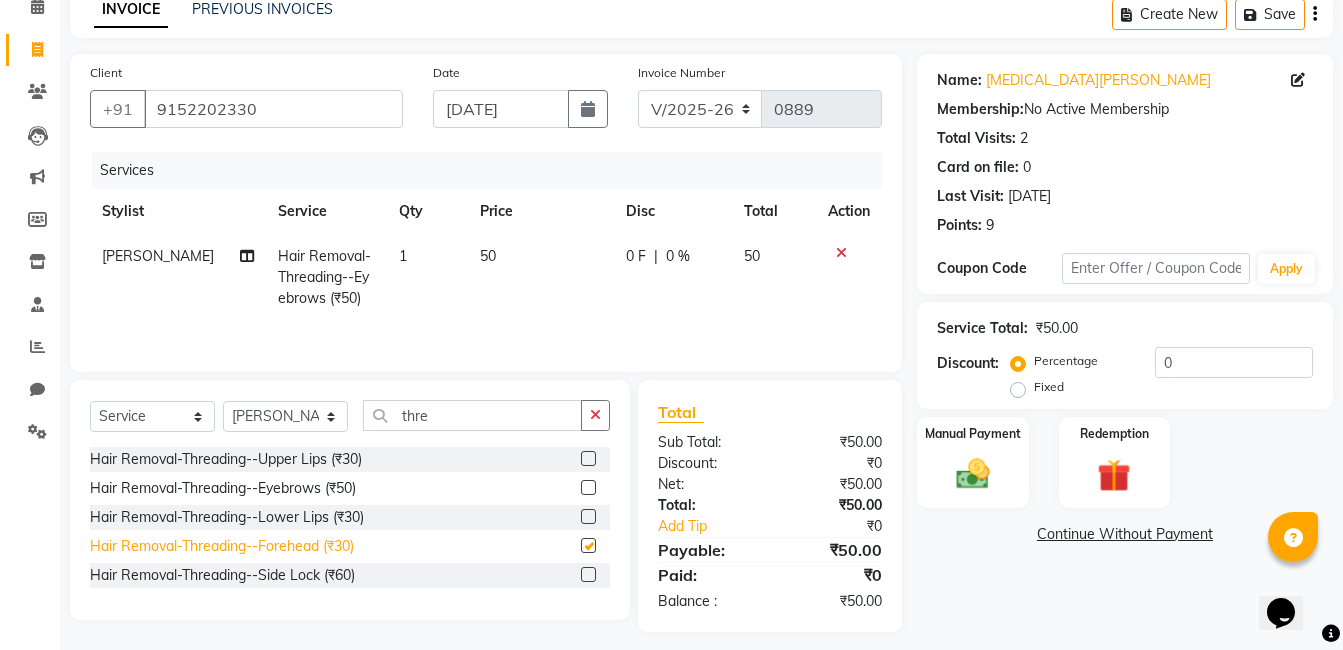 checkbox on "false" 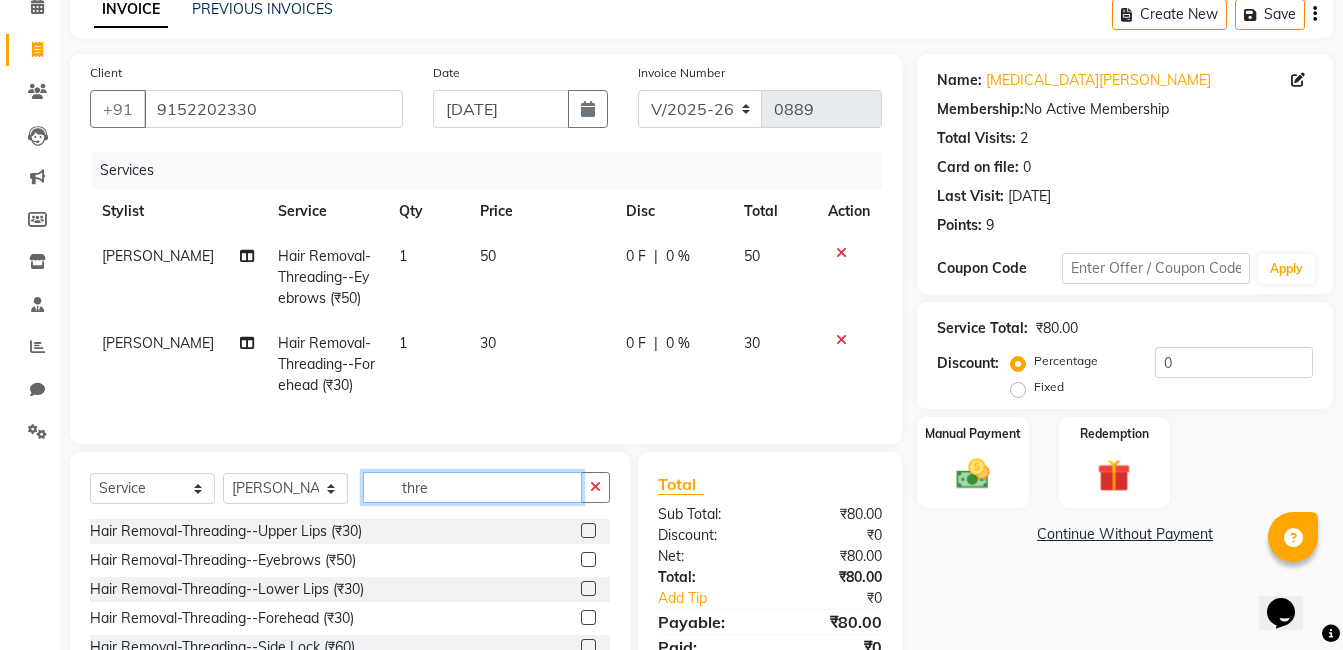 click on "thre" 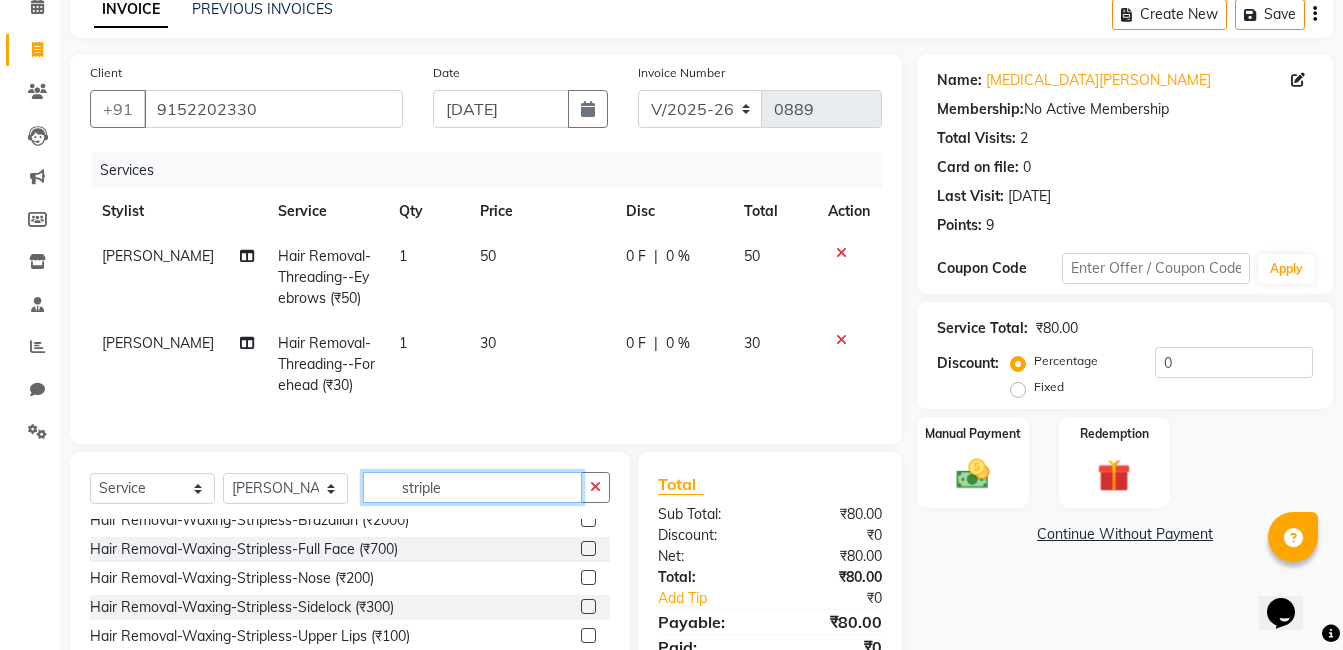 scroll, scrollTop: 61, scrollLeft: 0, axis: vertical 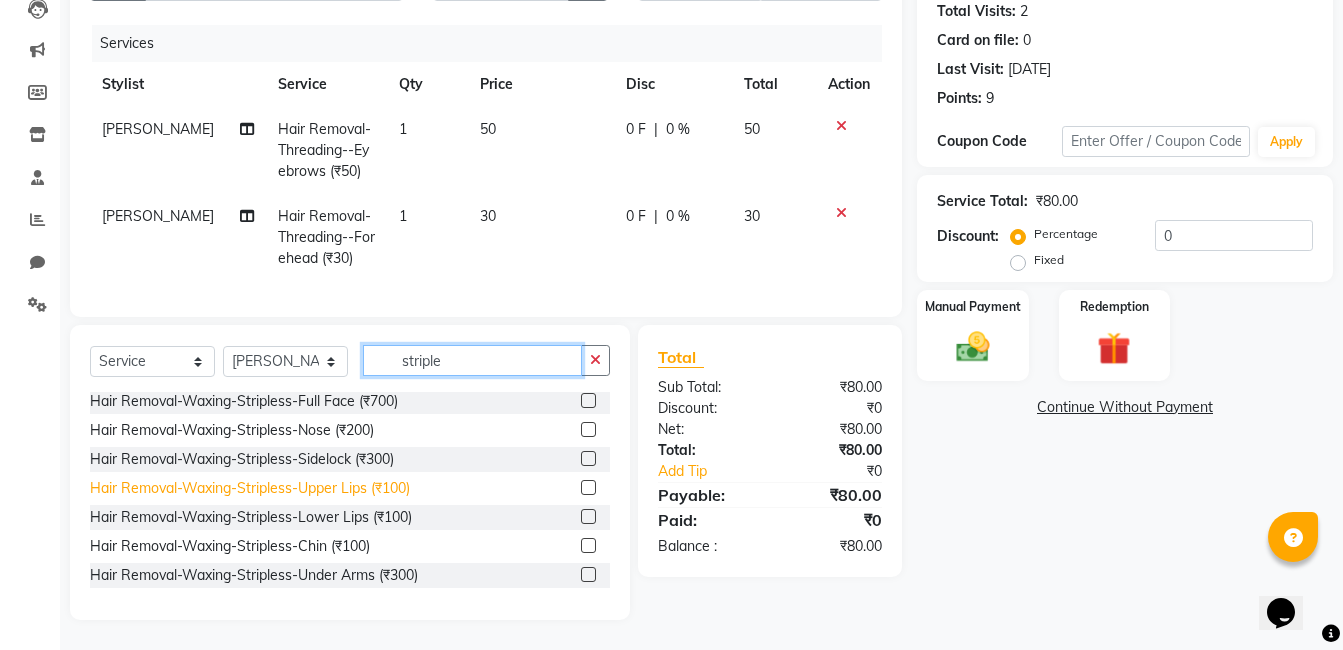 type on "striple" 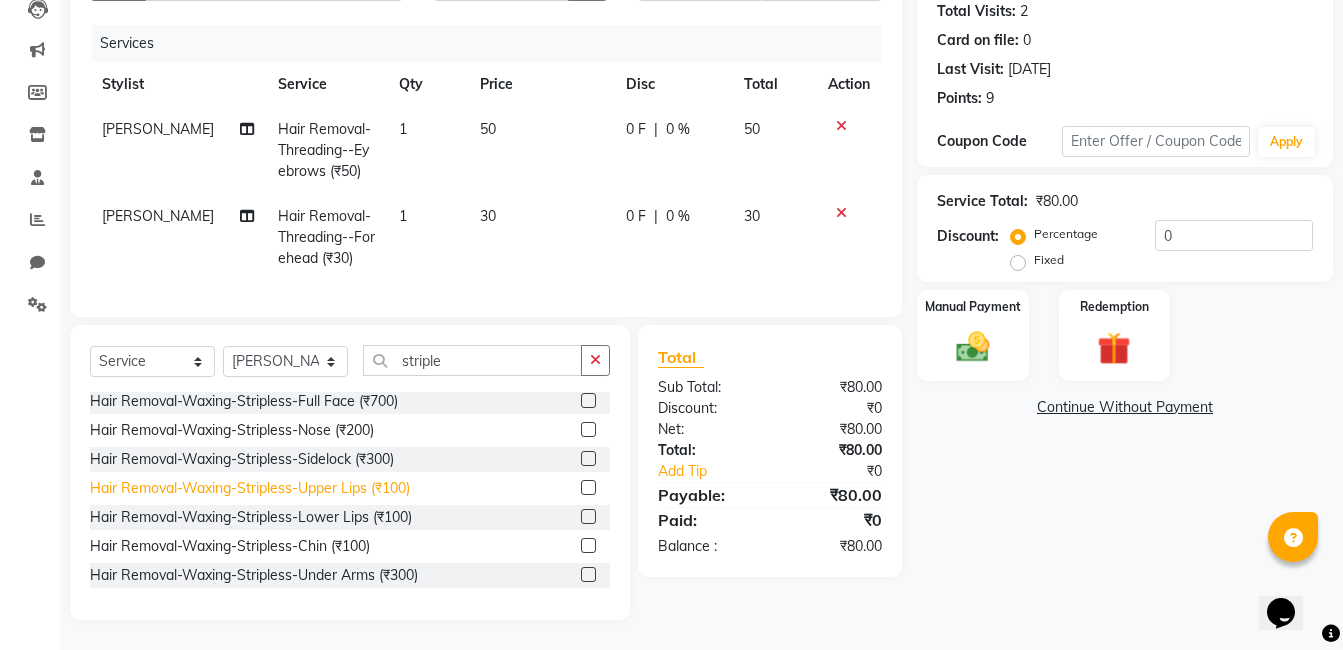 click on "Hair Removal-Waxing-Stripless-Upper Lips (₹100)" 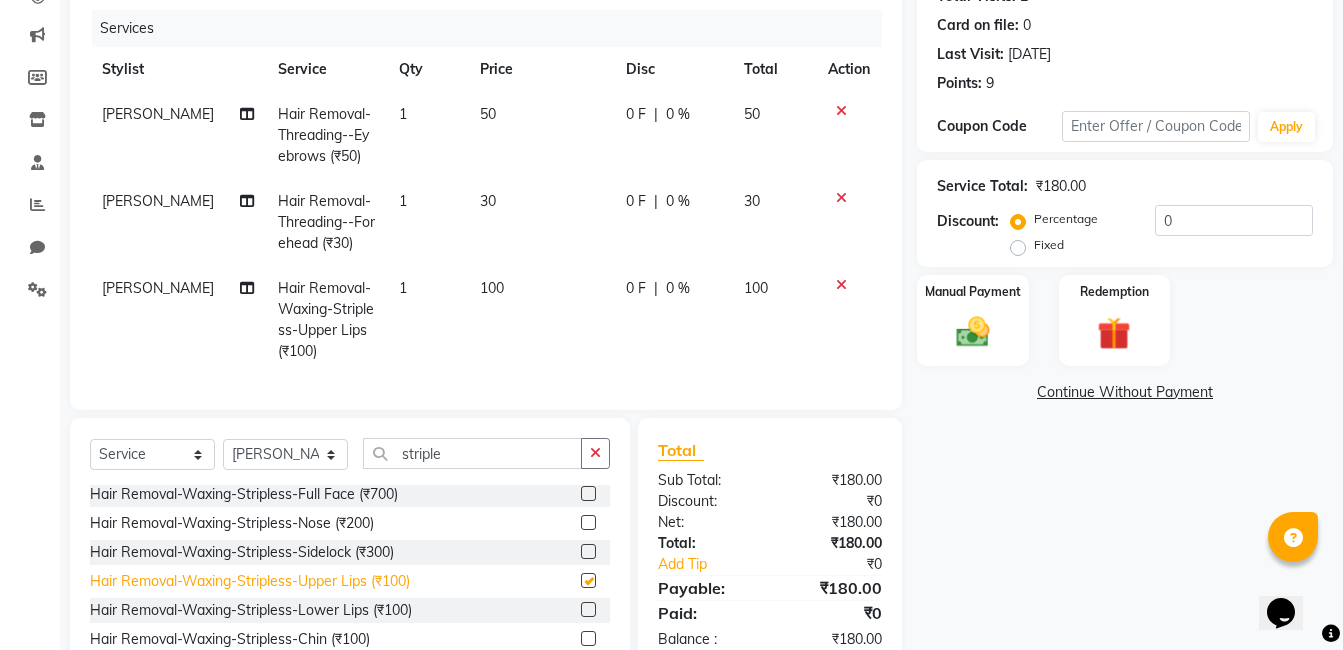 checkbox on "false" 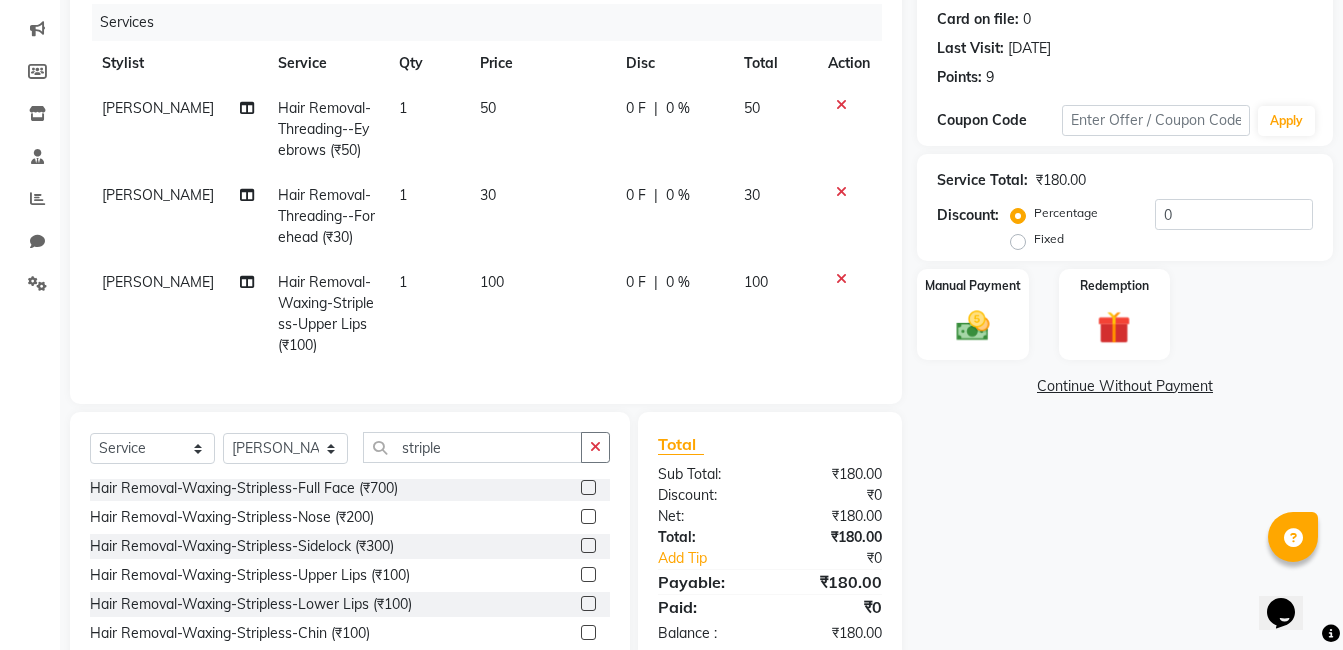 scroll, scrollTop: 346, scrollLeft: 0, axis: vertical 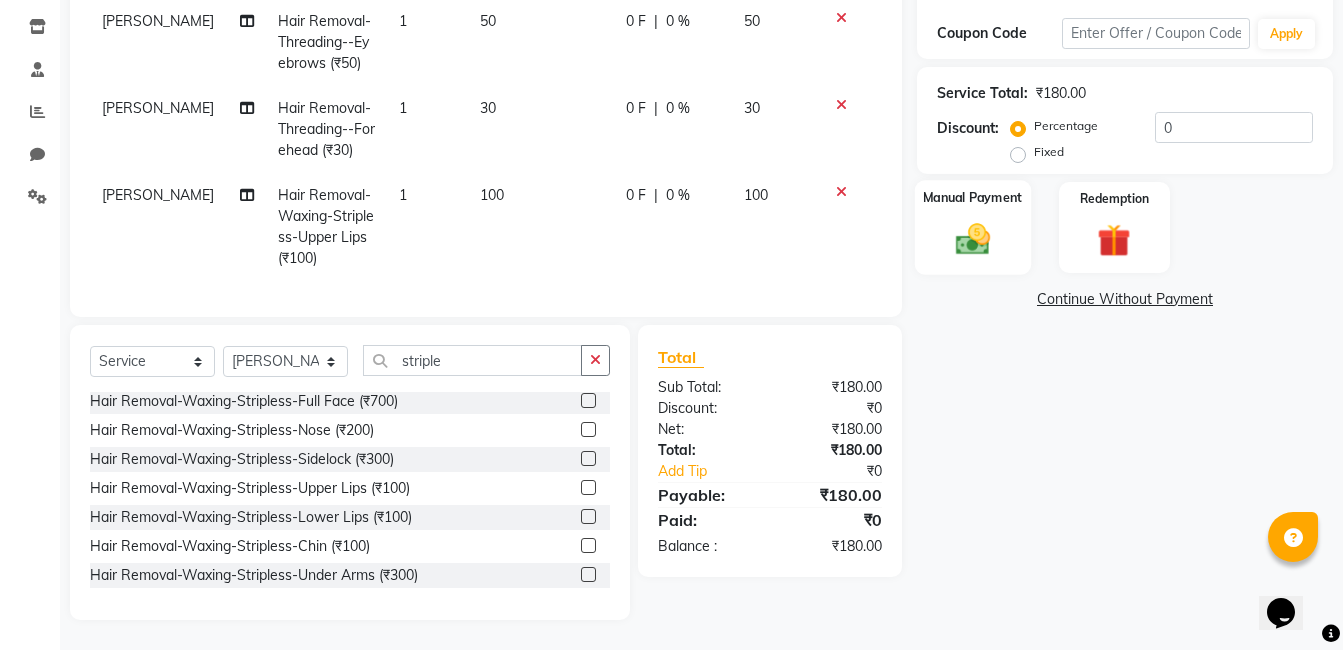 click on "Manual Payment" 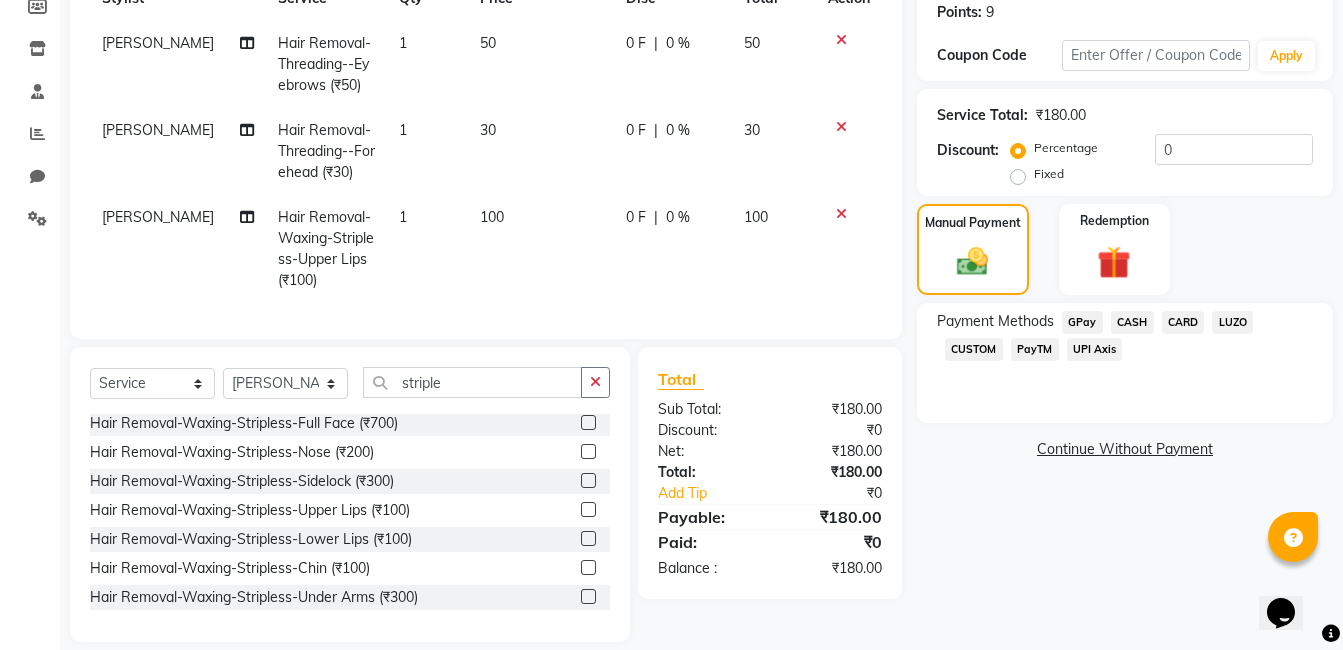 scroll, scrollTop: 346, scrollLeft: 0, axis: vertical 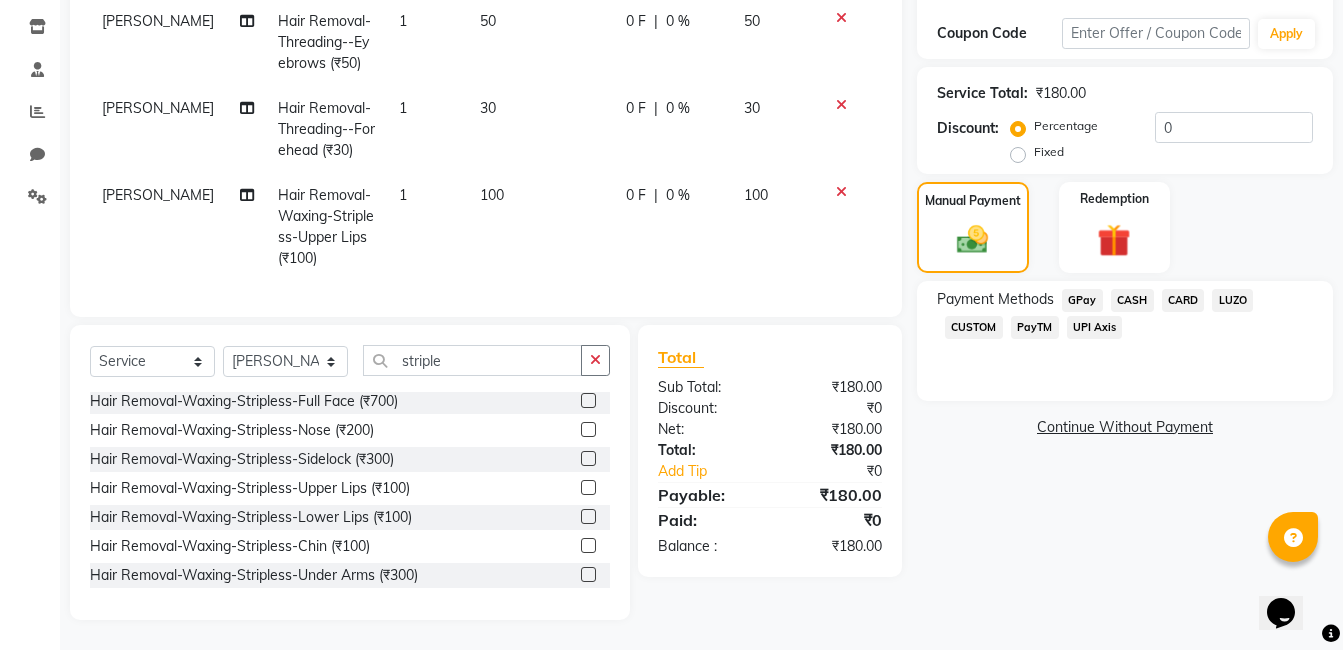 click on "GPay" 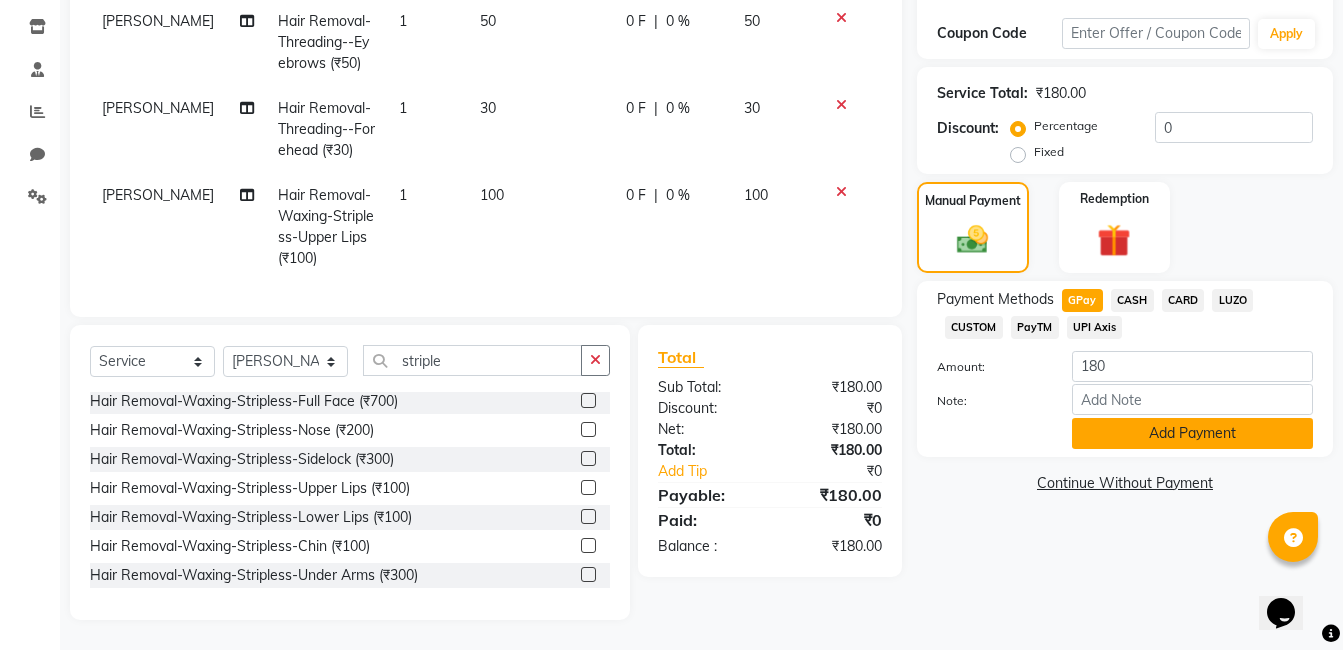click on "Add Payment" 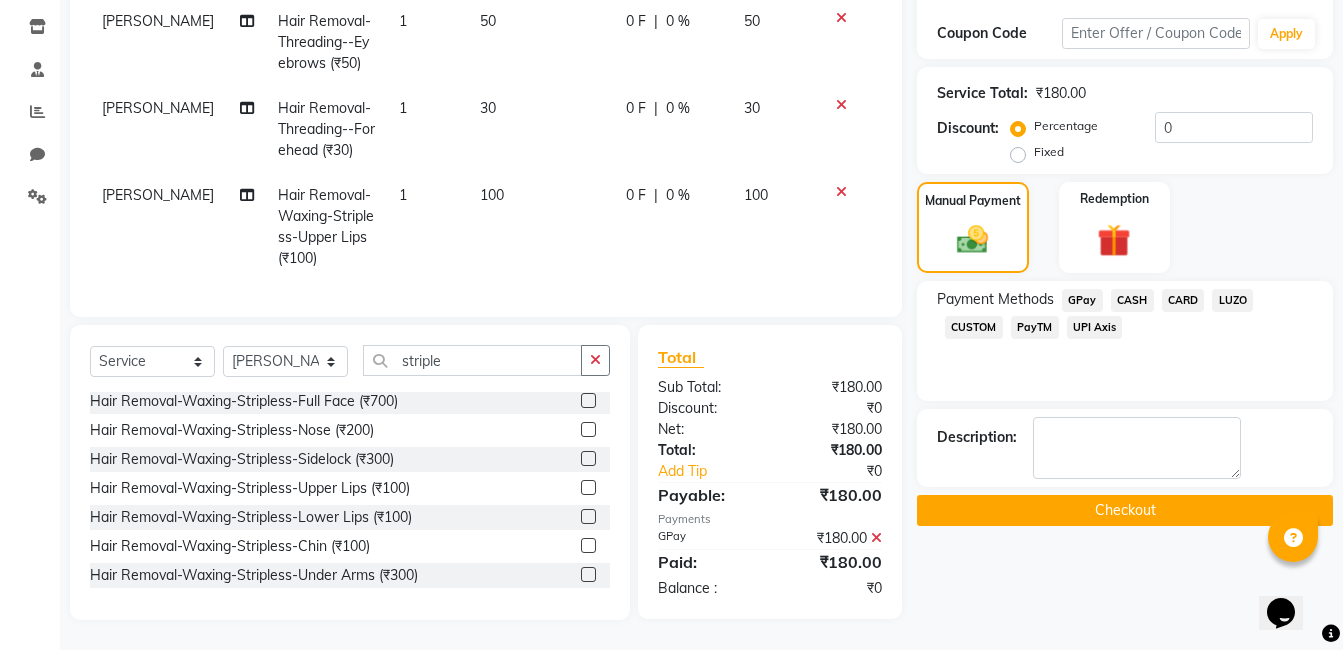 click on "Checkout" 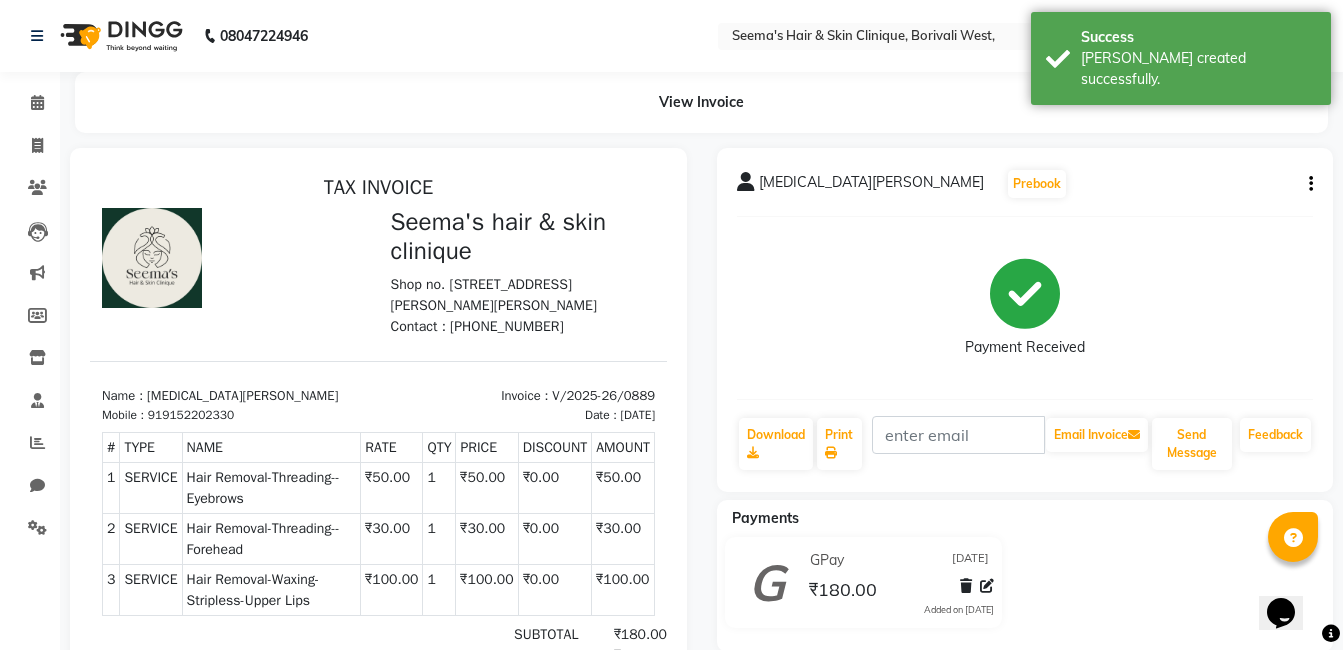 scroll, scrollTop: 0, scrollLeft: 0, axis: both 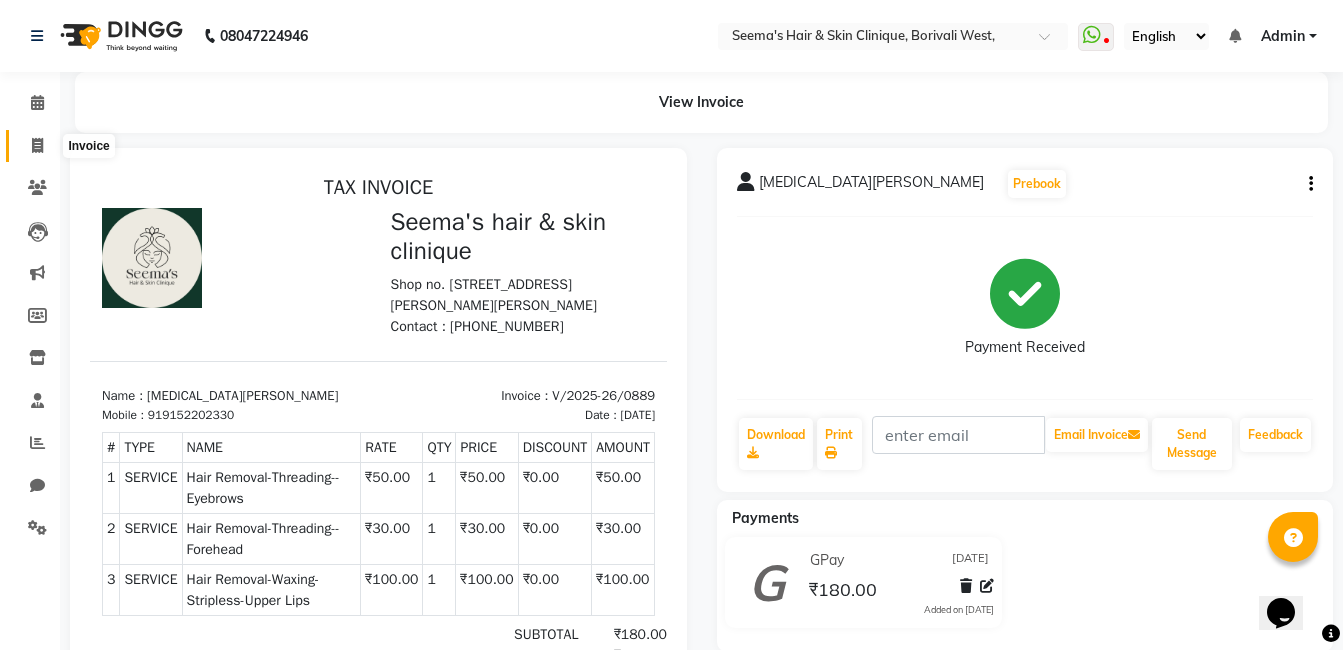 click 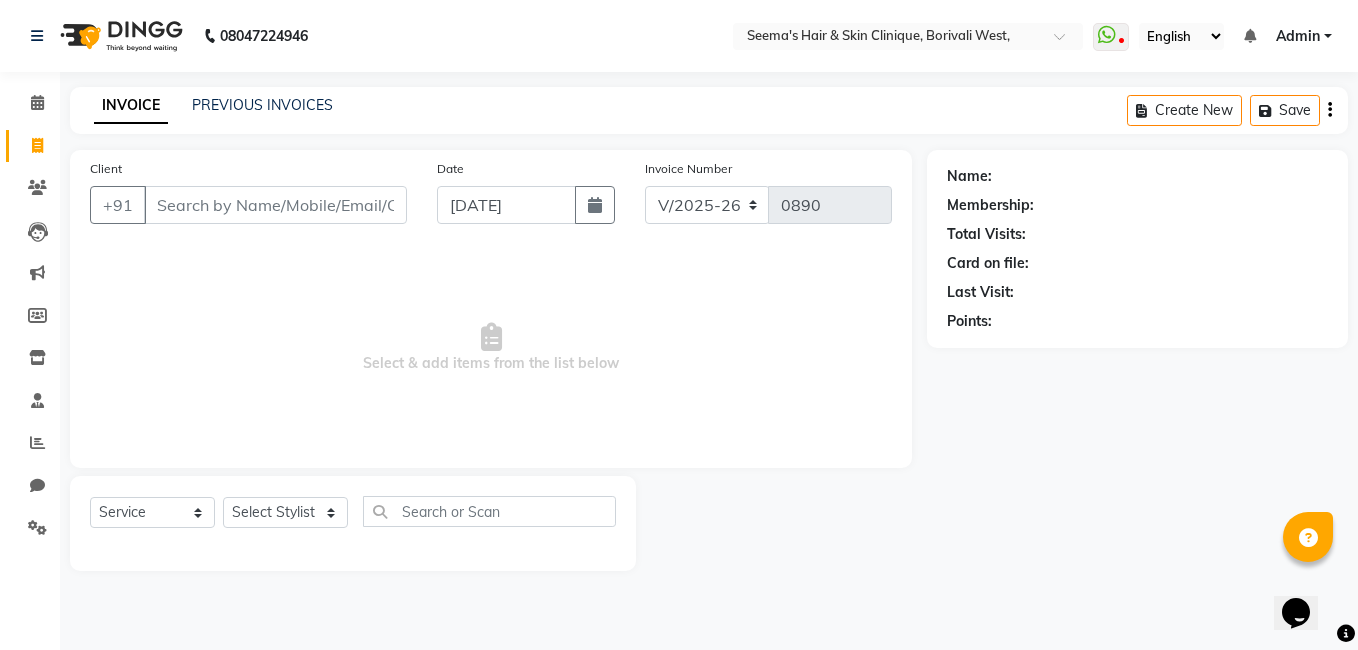 click on "Client" at bounding box center [275, 205] 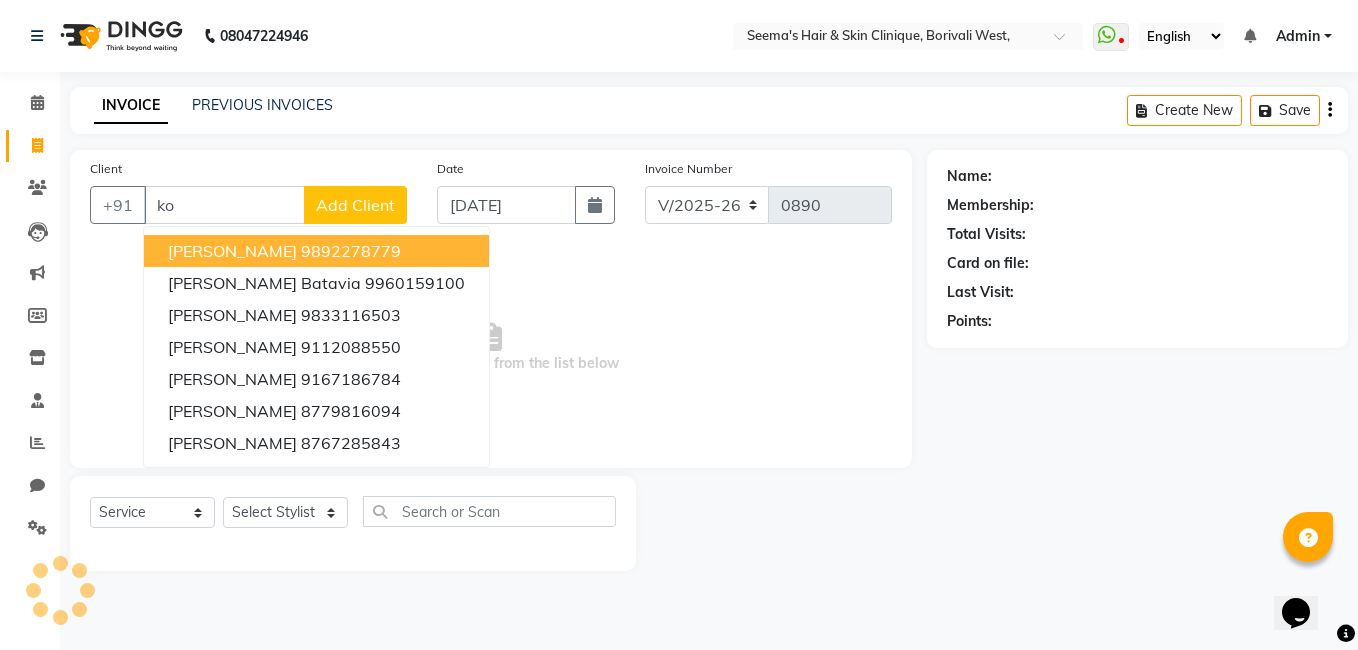 type on "k" 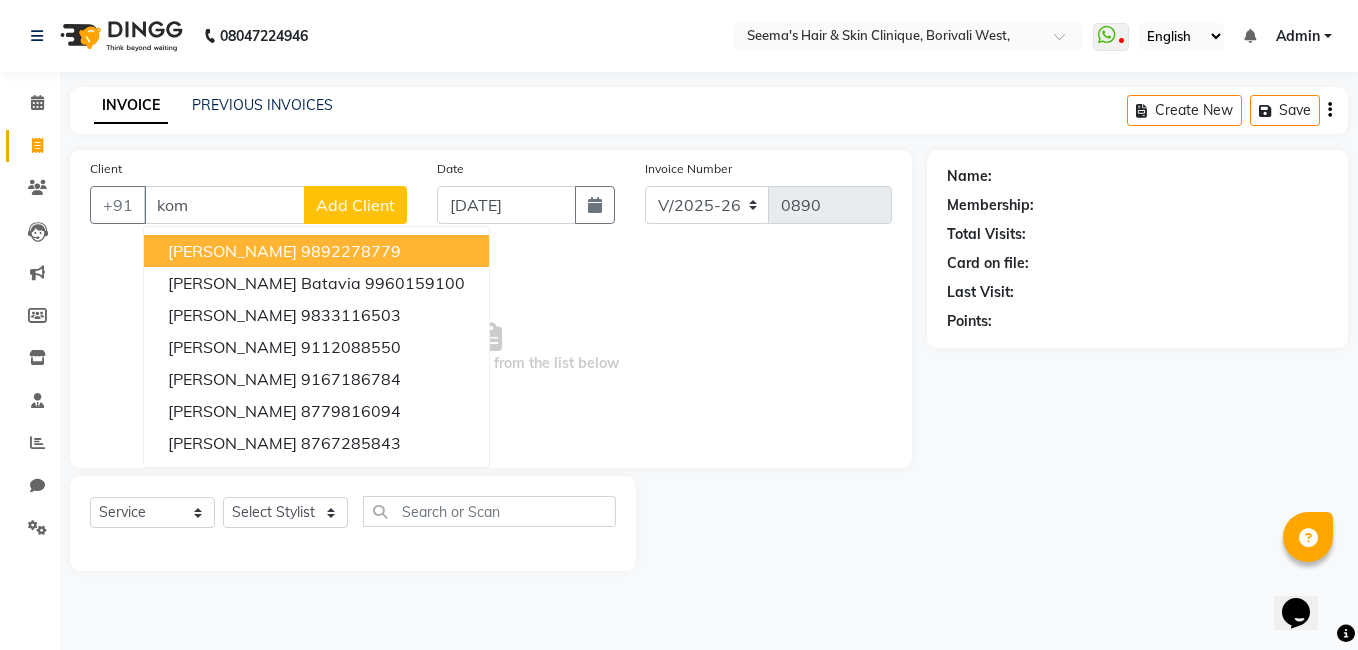 click on "[PERSON_NAME]" at bounding box center [232, 251] 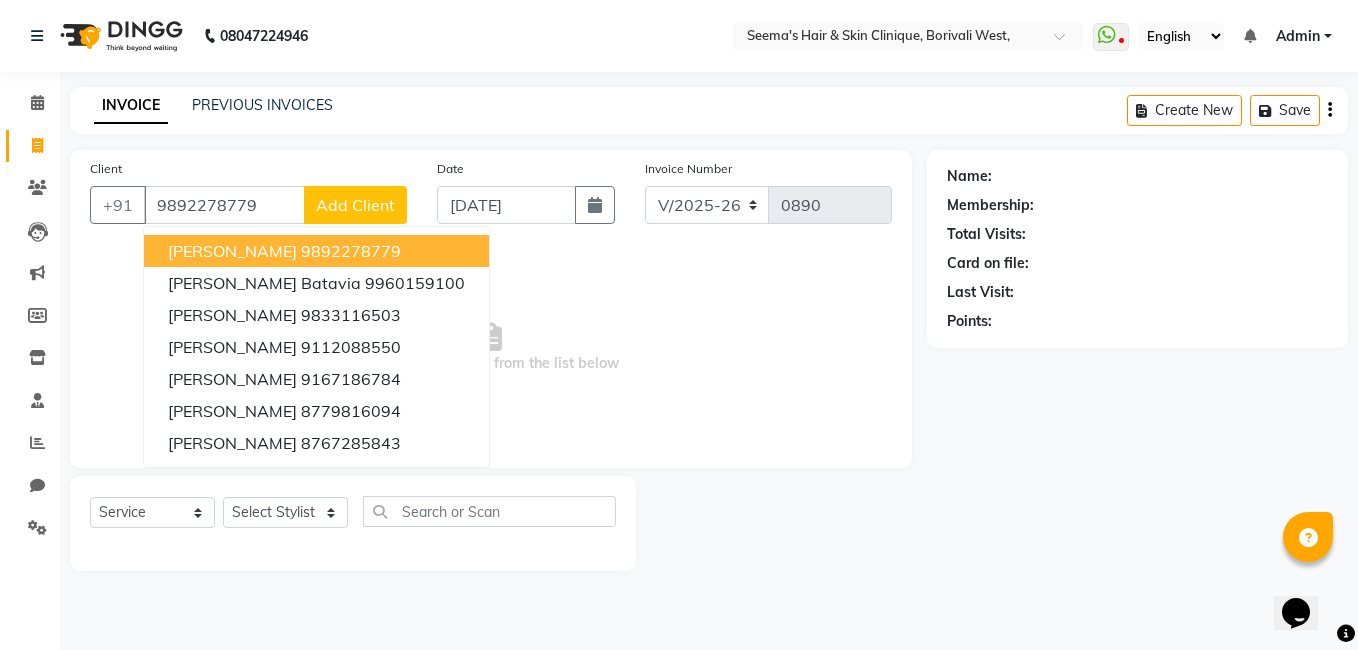 type on "9892278779" 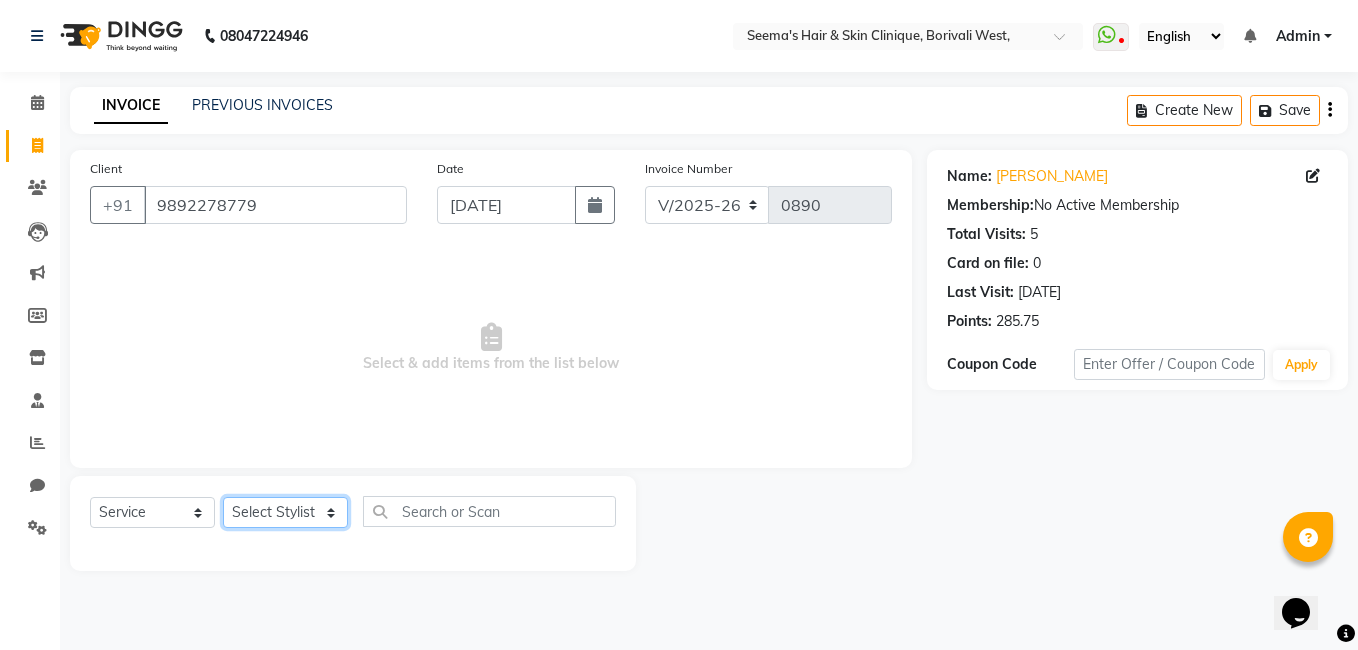 click on "Select Stylist [PERSON_NAME] [PERSON_NAME] [PERSON_NAME] [PERSON_NAME] [PERSON_NAME] [PERSON_NAME] [PERSON_NAME] Intern [PERSON_NAME]" 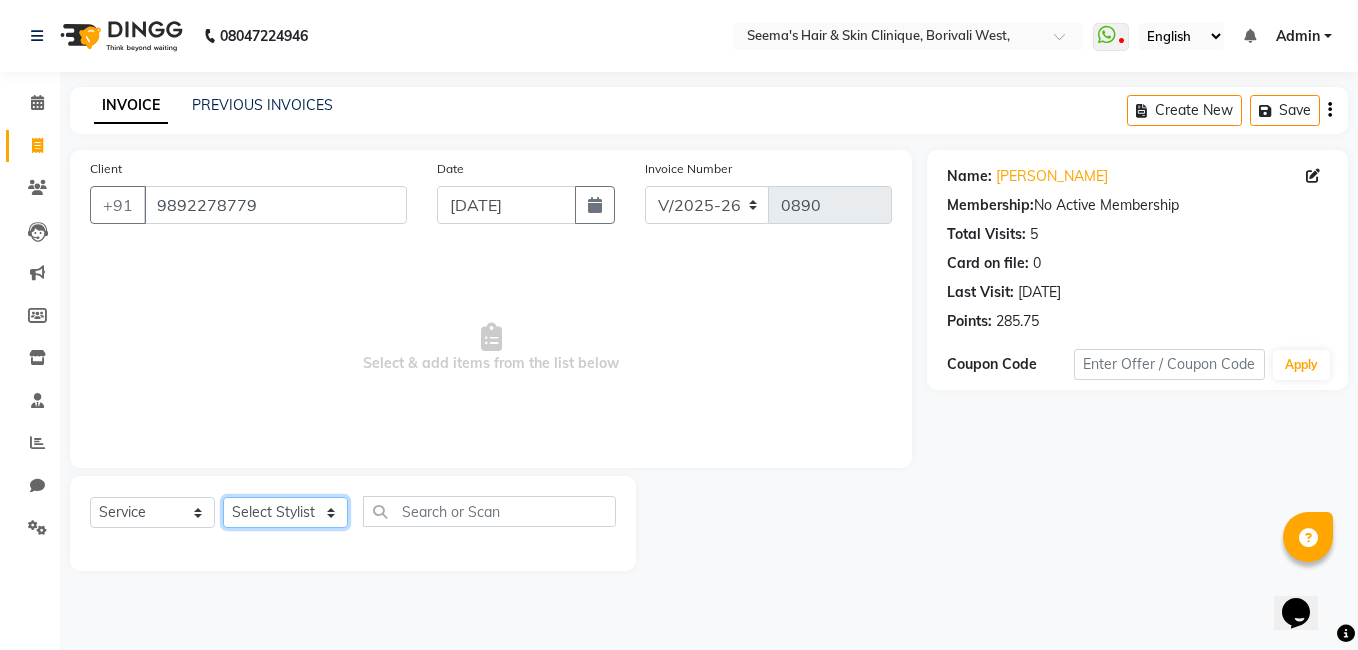 select on "78302" 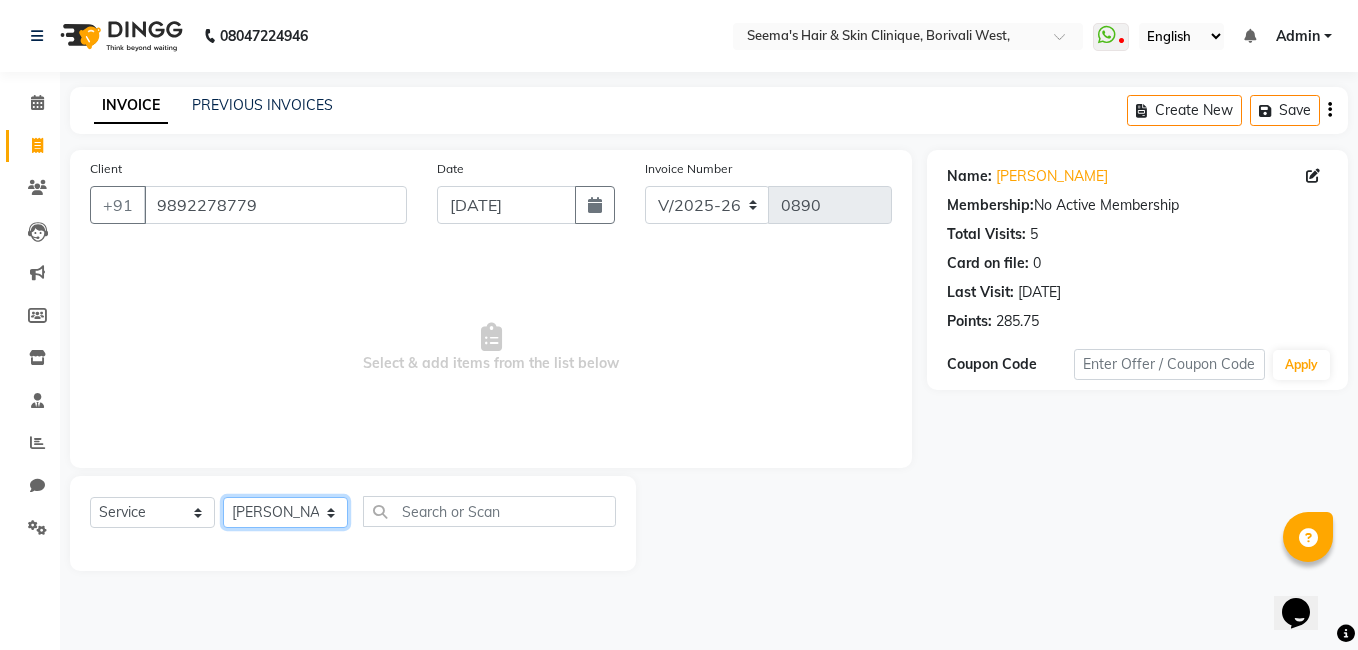 click on "Select Stylist [PERSON_NAME] [PERSON_NAME] [PERSON_NAME] [PERSON_NAME] [PERSON_NAME] [PERSON_NAME] [PERSON_NAME] Intern [PERSON_NAME]" 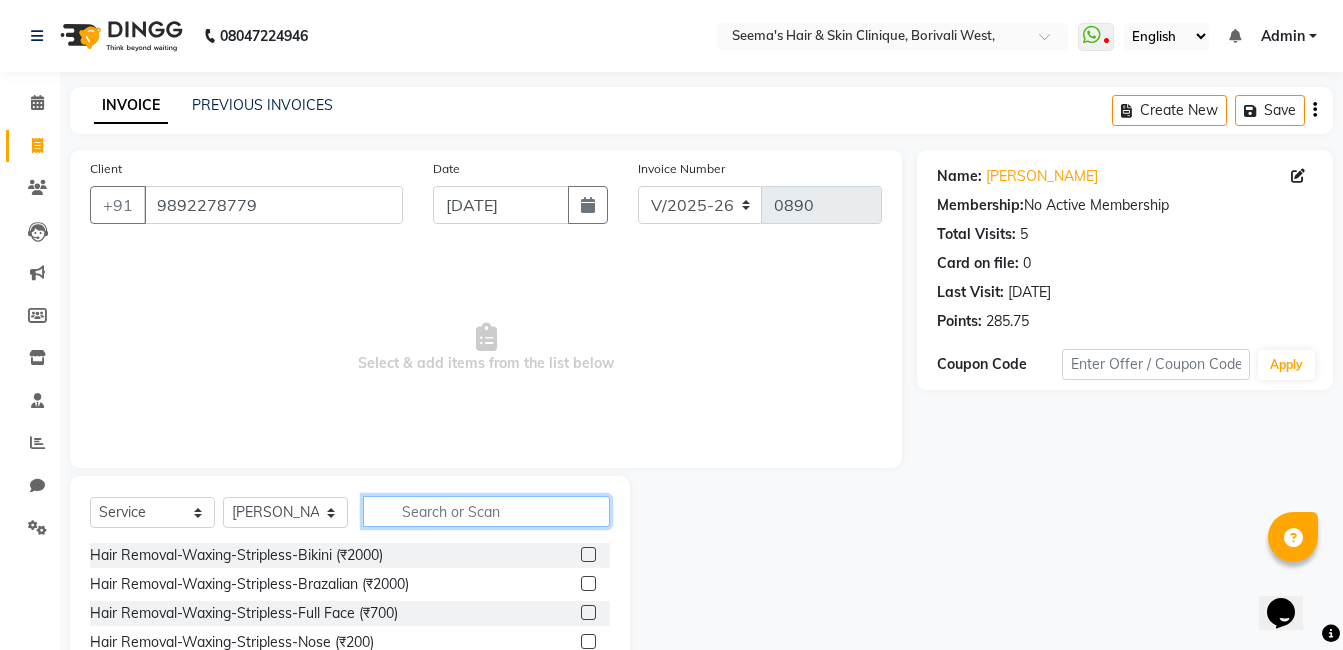 click 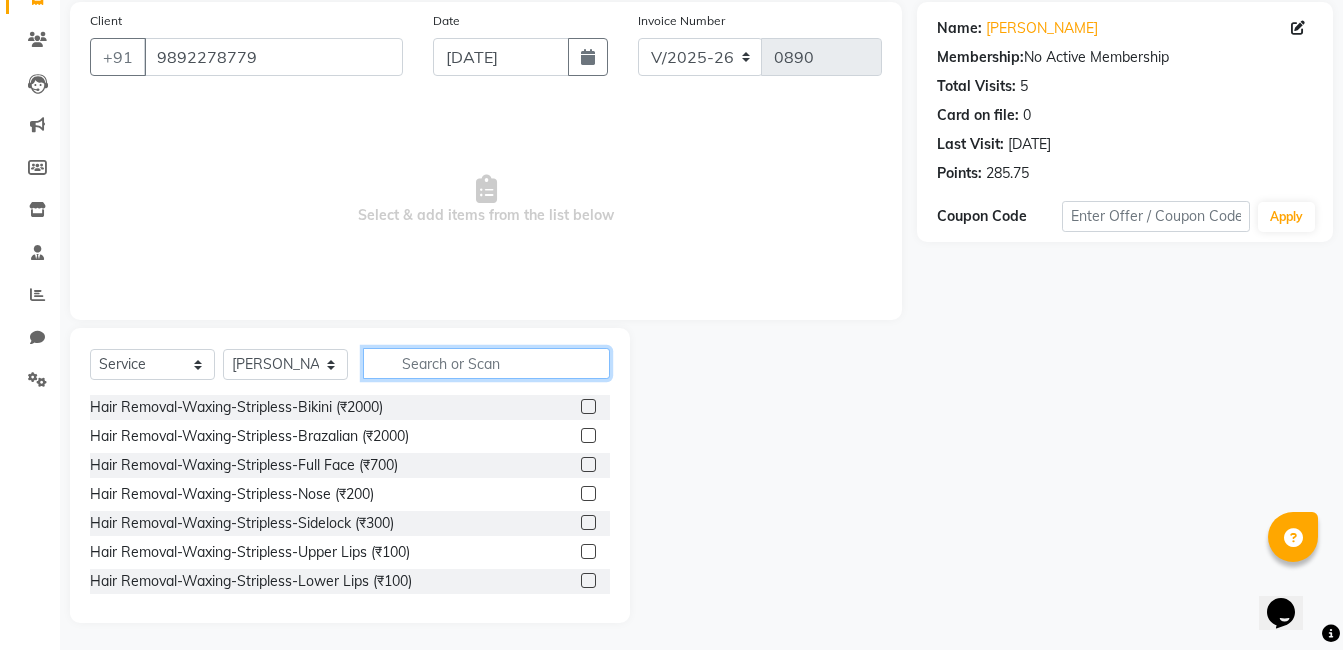 scroll, scrollTop: 151, scrollLeft: 0, axis: vertical 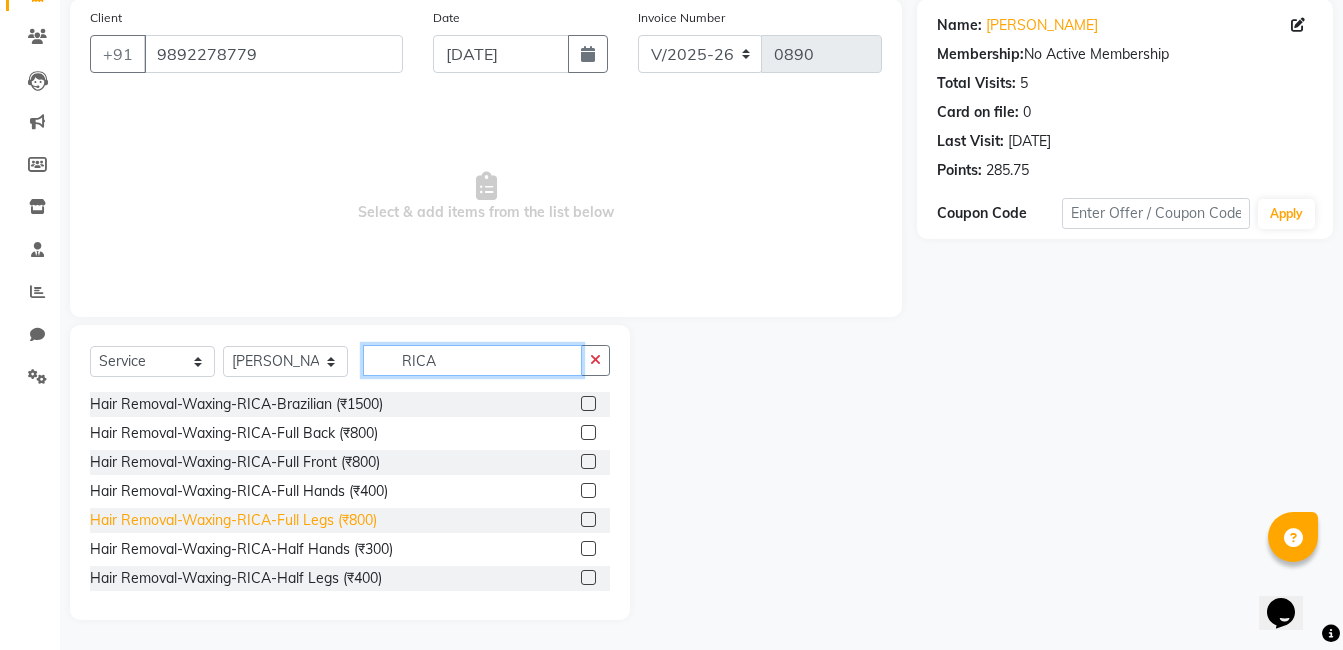 type on "RICA" 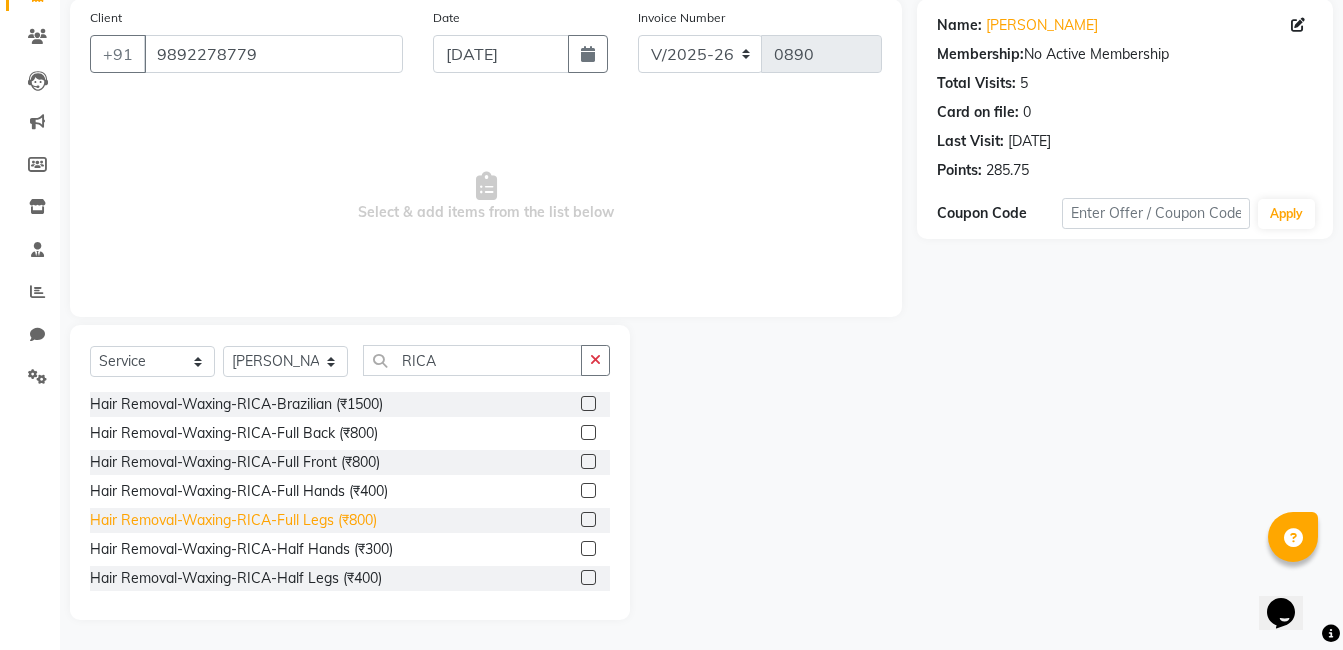 click on "Hair Removal-Waxing-RICA-Full Legs (₹800)" 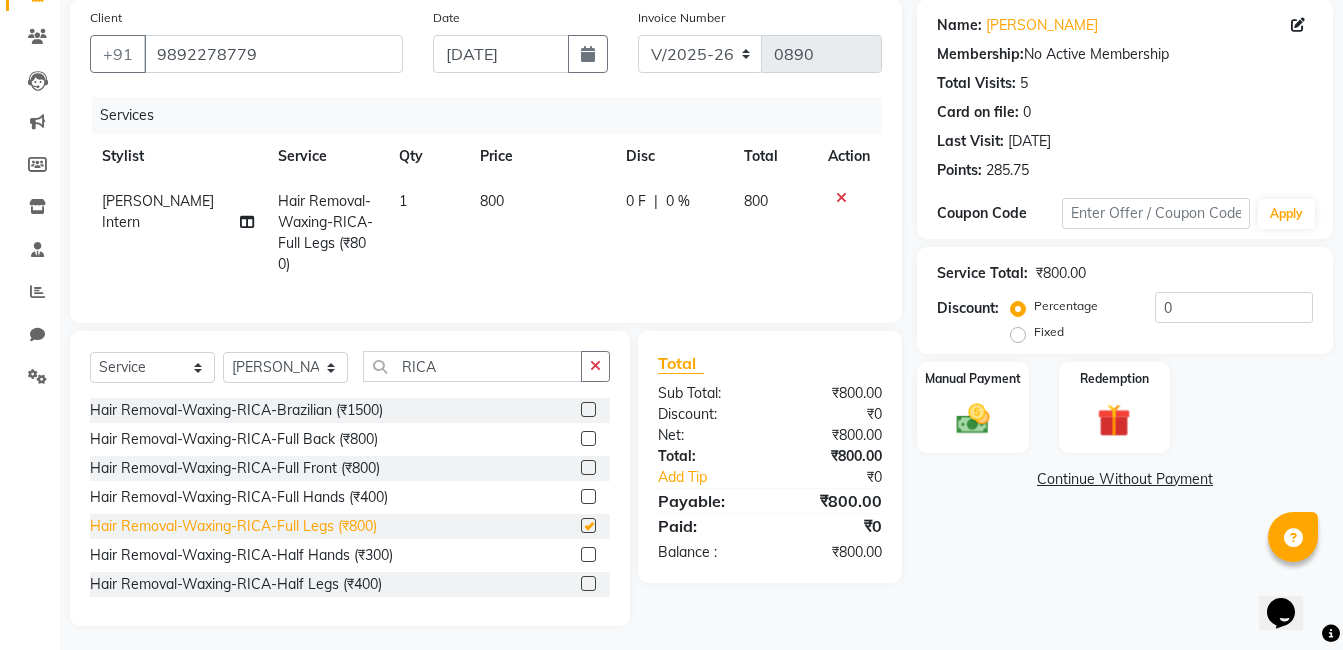 checkbox on "false" 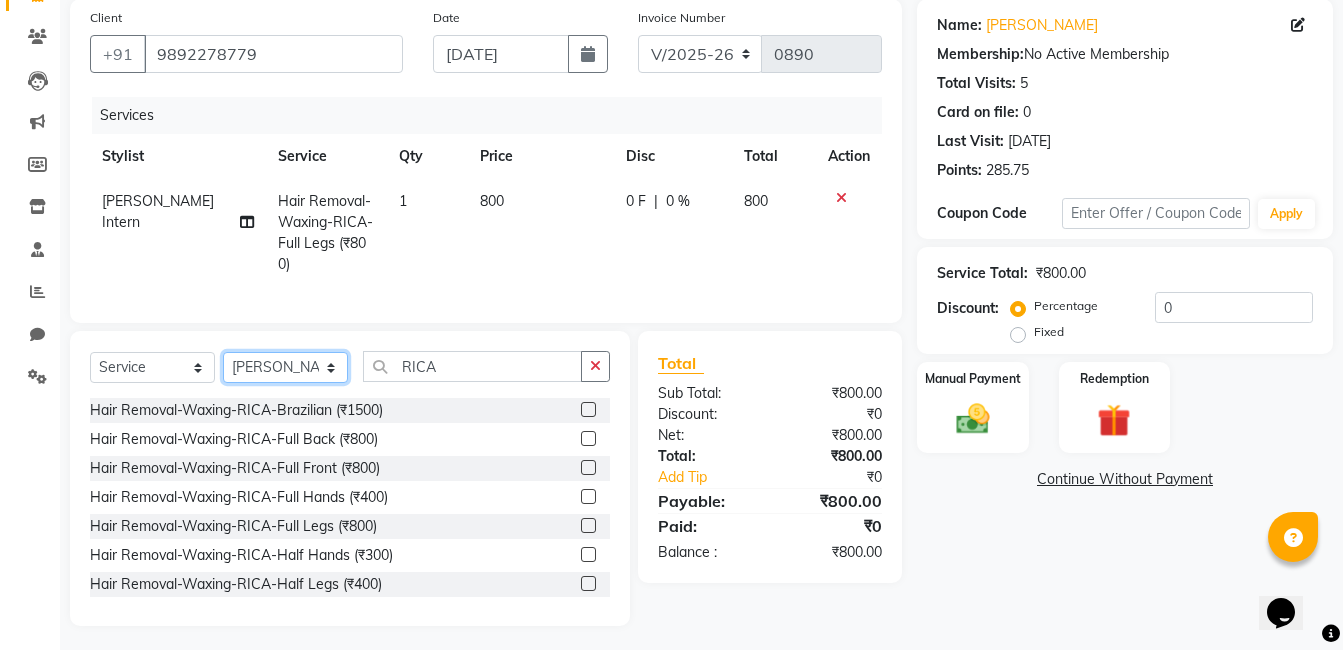 click on "Select Stylist [PERSON_NAME] [PERSON_NAME] [PERSON_NAME] [PERSON_NAME] [PERSON_NAME] [PERSON_NAME] [PERSON_NAME] Intern [PERSON_NAME]" 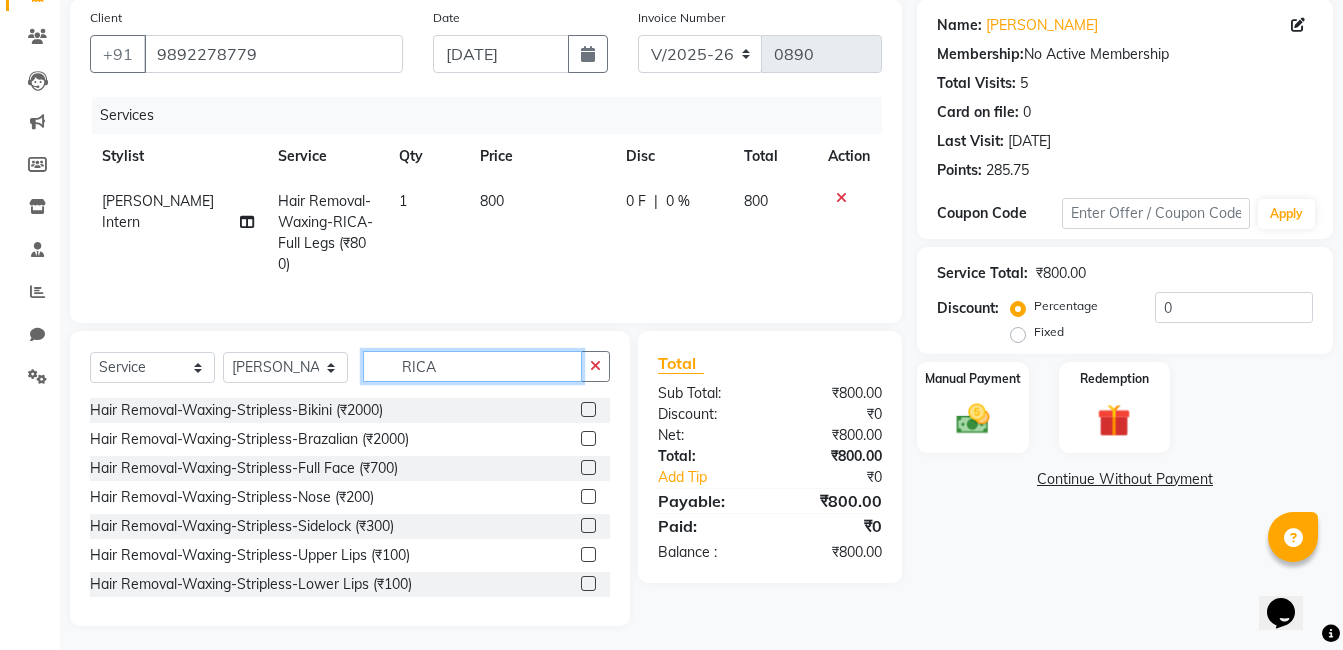 click on "RICA" 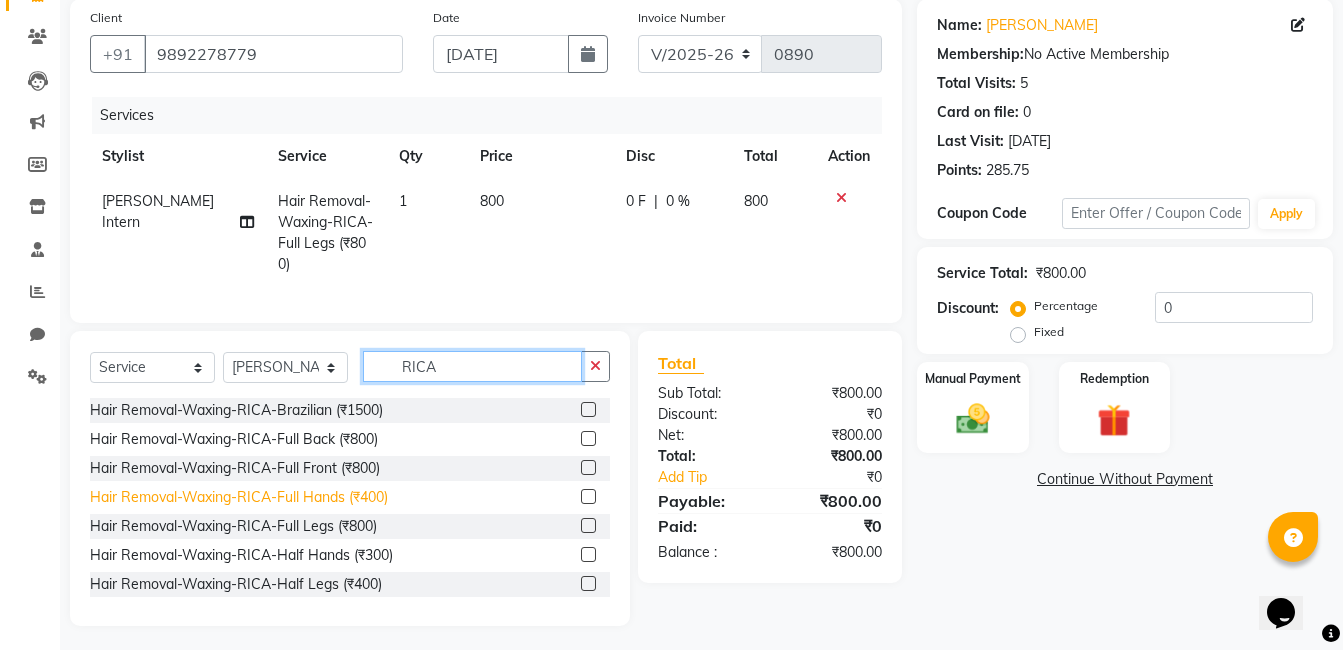 scroll, scrollTop: 61, scrollLeft: 0, axis: vertical 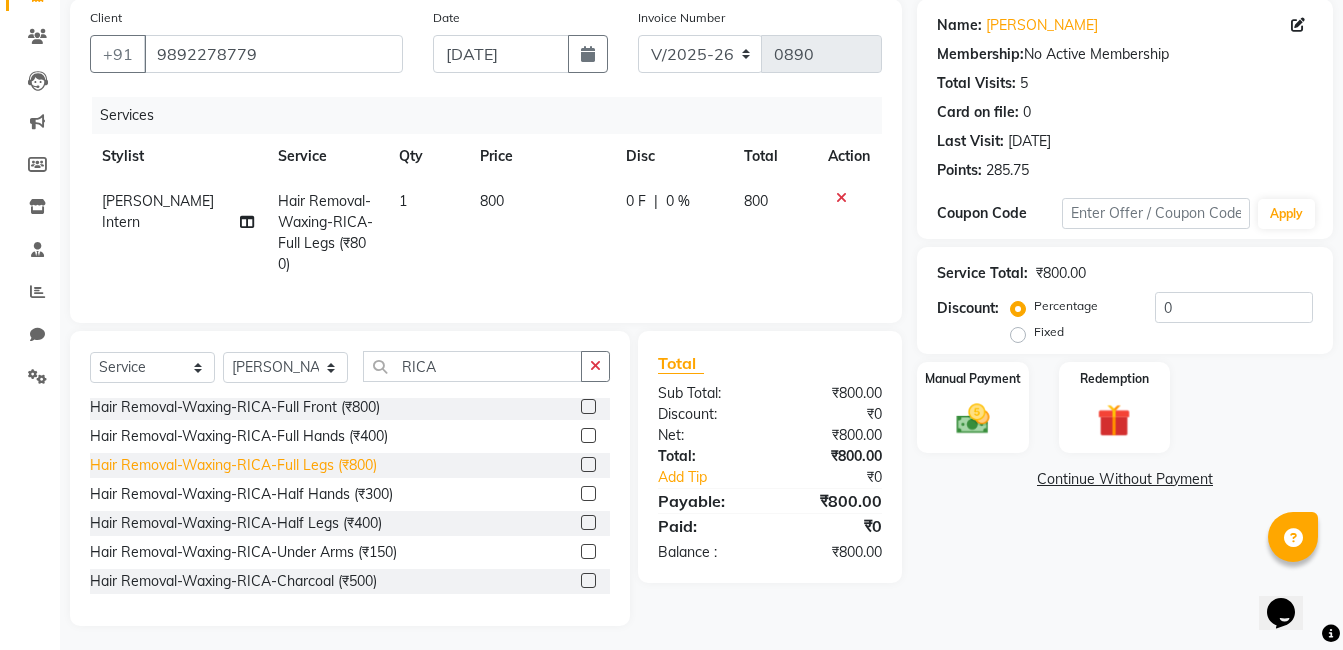 click on "Hair Removal-Waxing-RICA-Full Legs (₹800)" 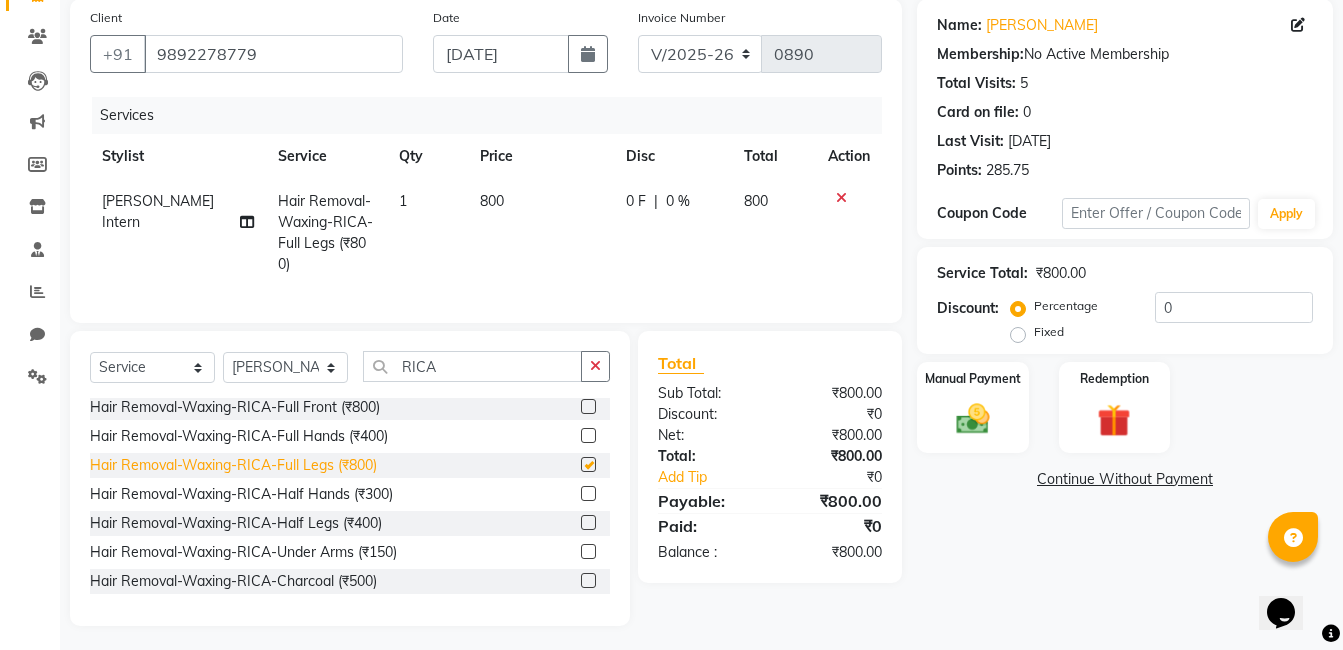 checkbox on "false" 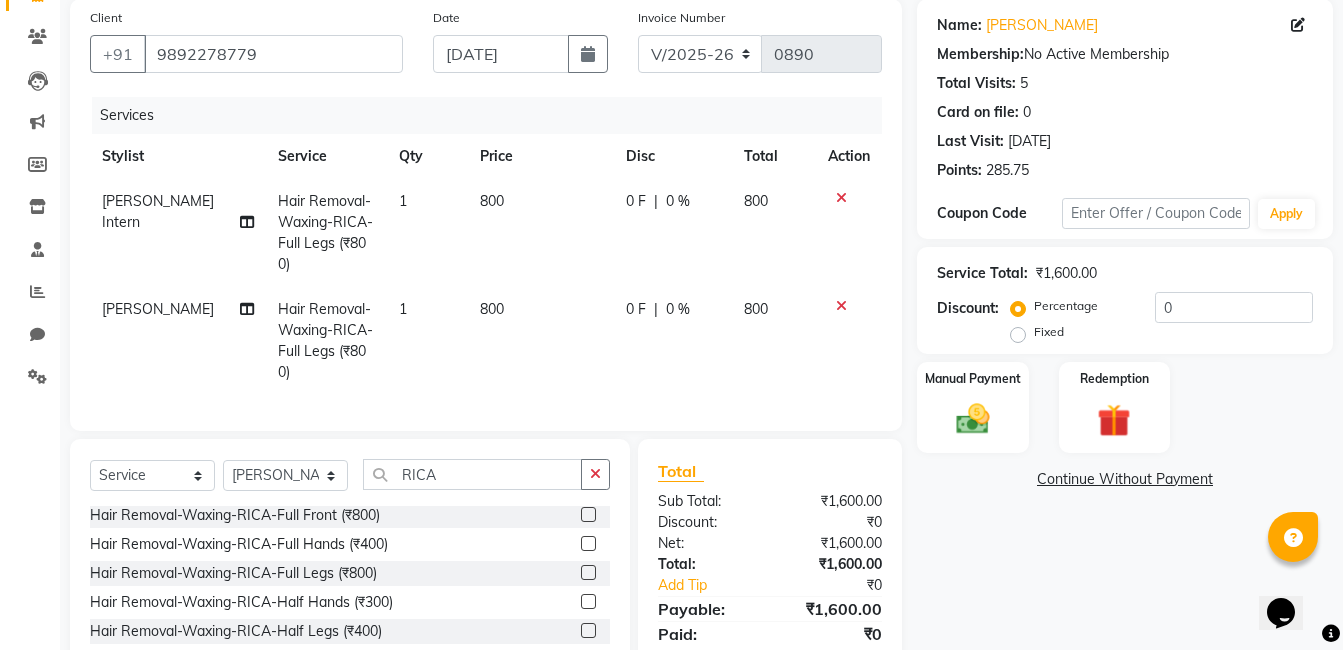 scroll, scrollTop: 280, scrollLeft: 0, axis: vertical 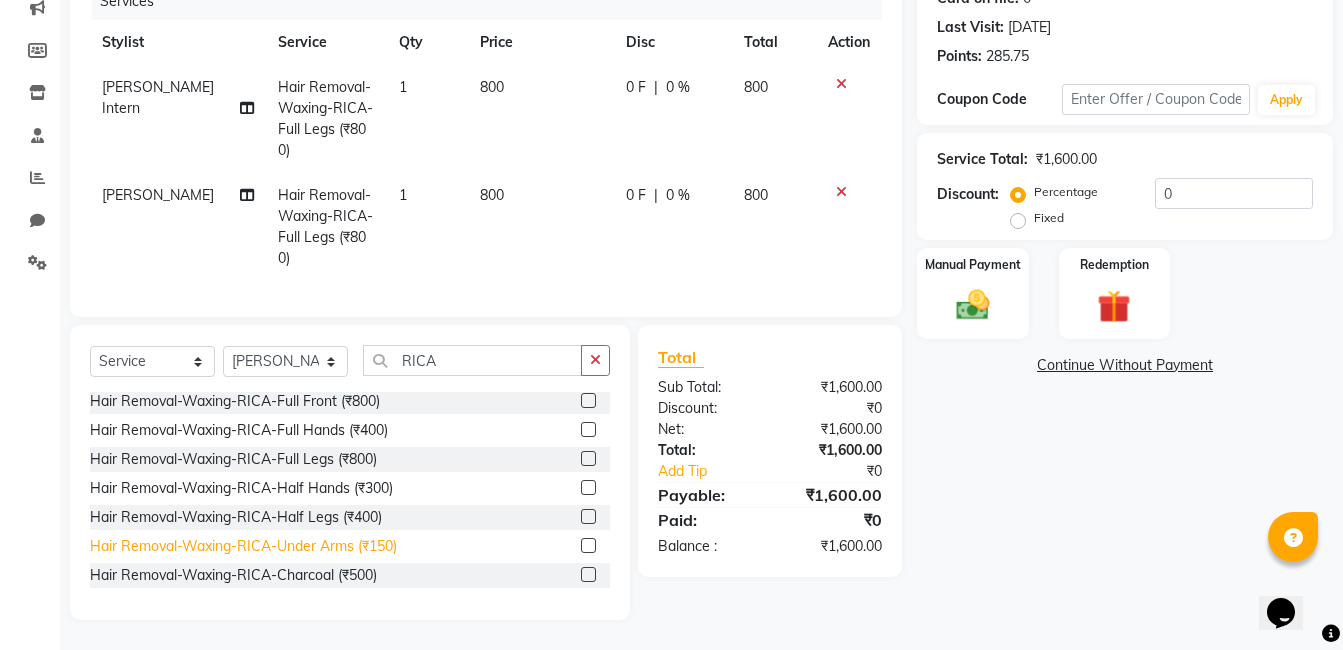 click on "Hair Removal-Waxing-RICA-Under Arms (₹150)" 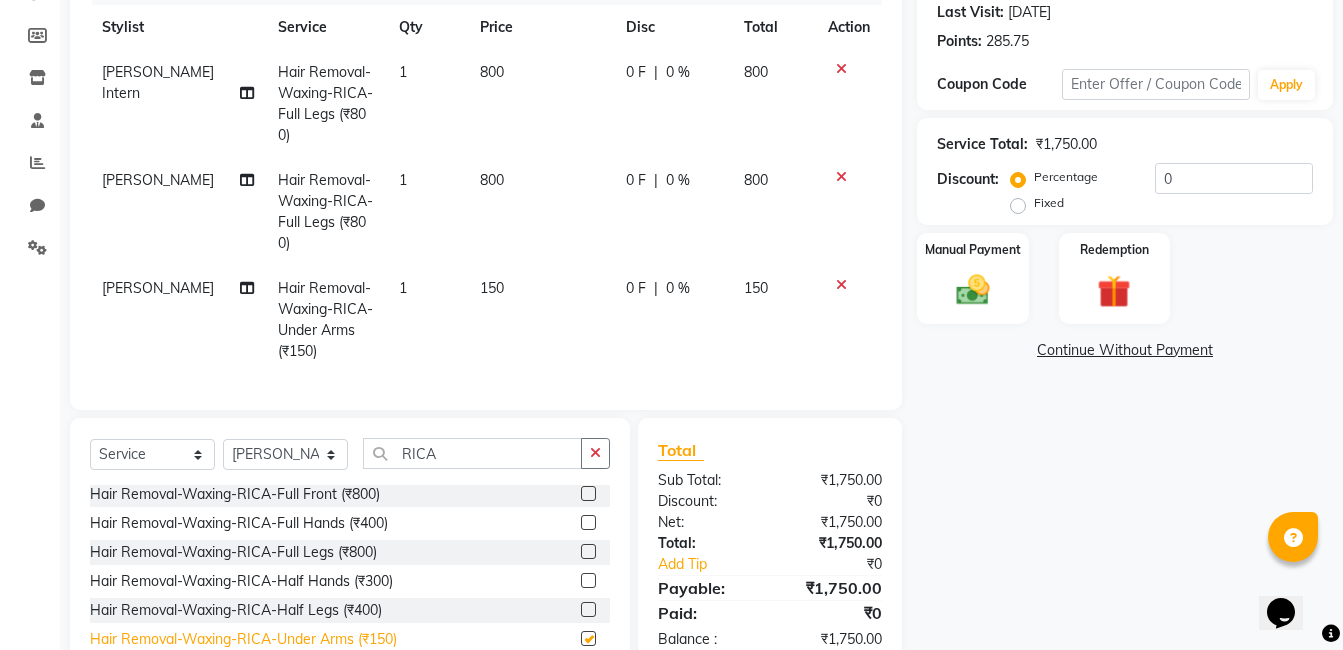 checkbox on "false" 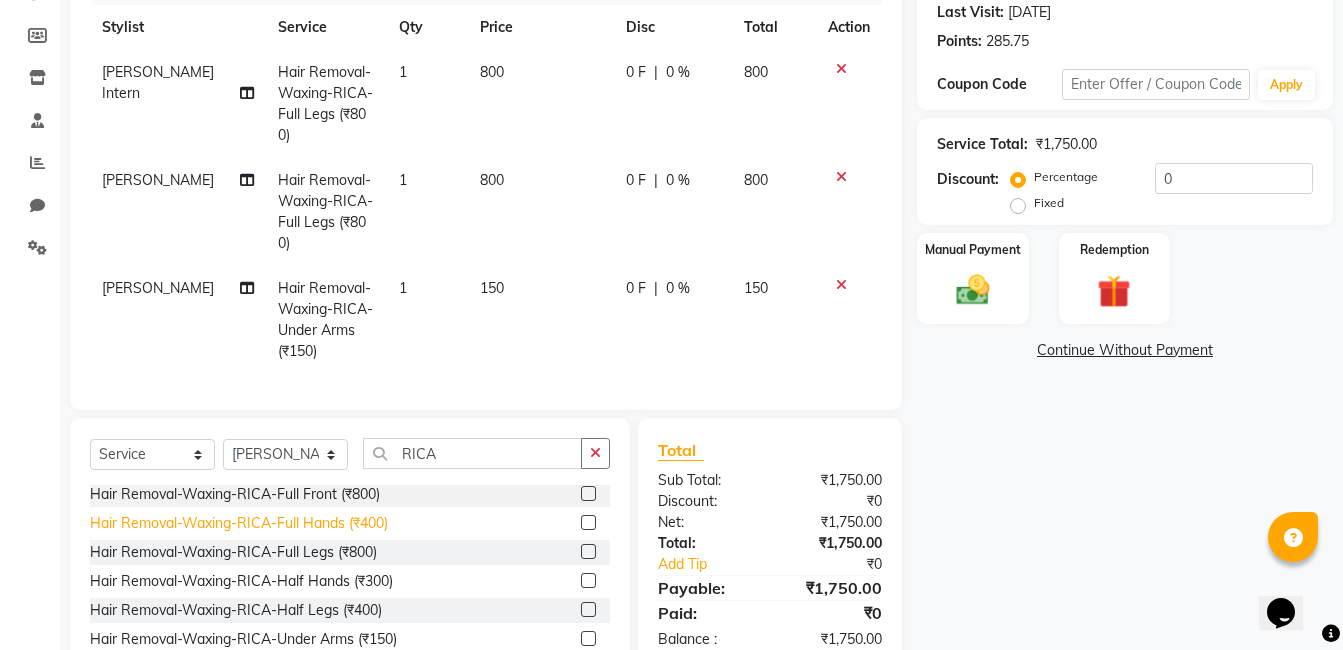 scroll, scrollTop: 0, scrollLeft: 0, axis: both 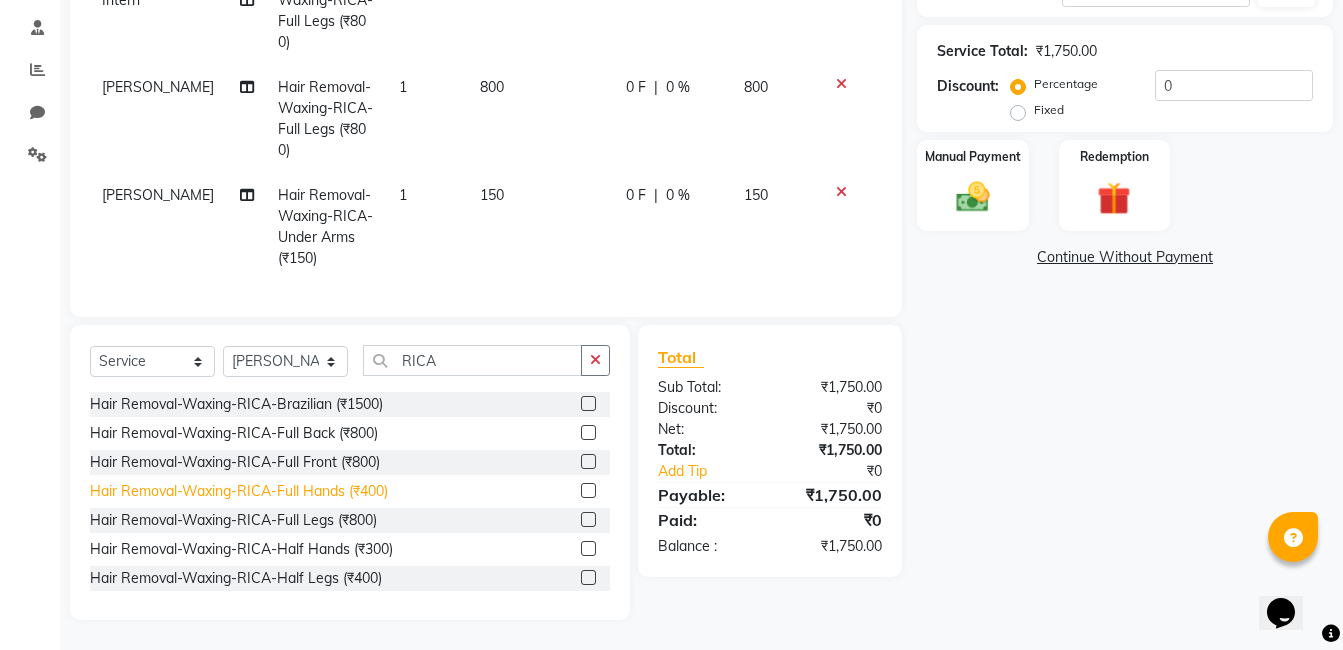 click on "Hair Removal-Waxing-RICA-Full Hands (₹400)" 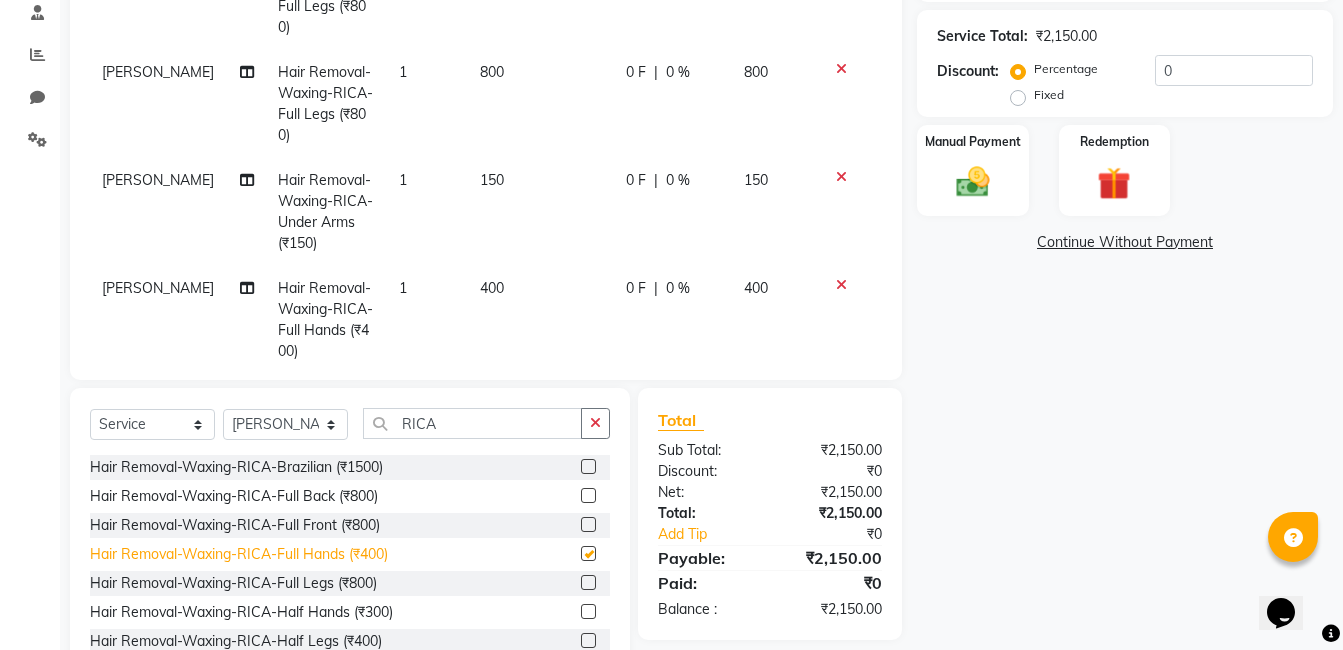 checkbox on "false" 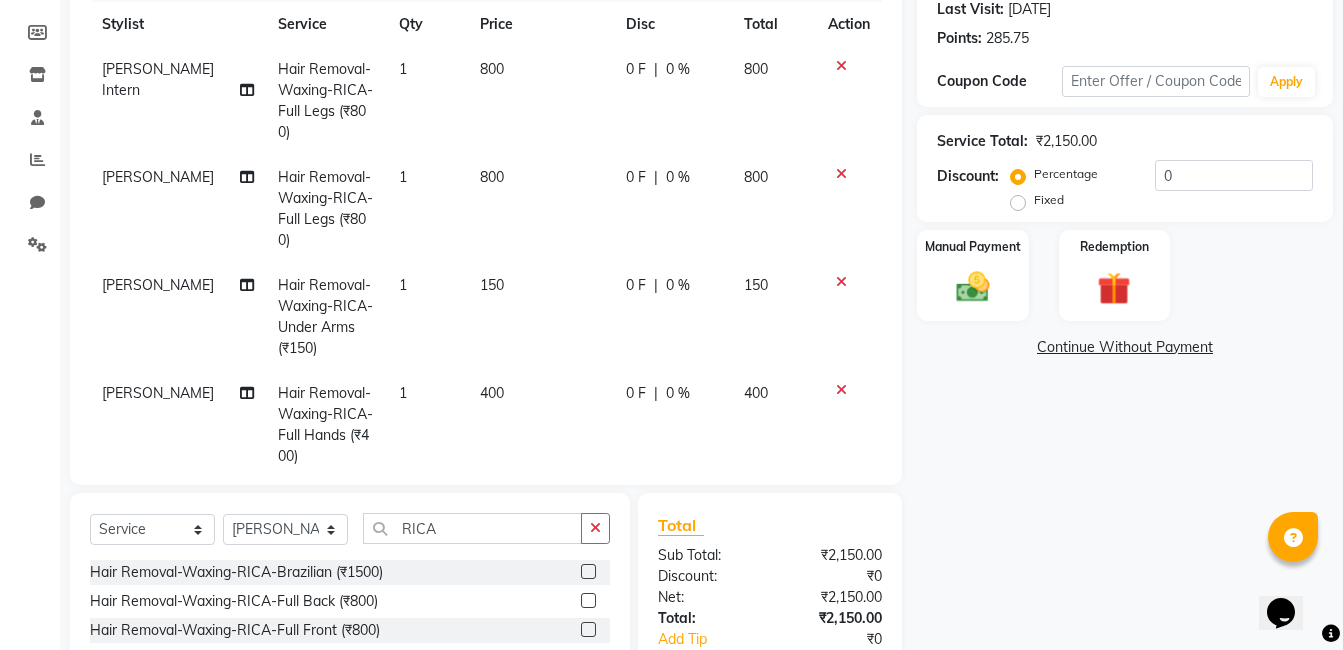 scroll, scrollTop: 299, scrollLeft: 0, axis: vertical 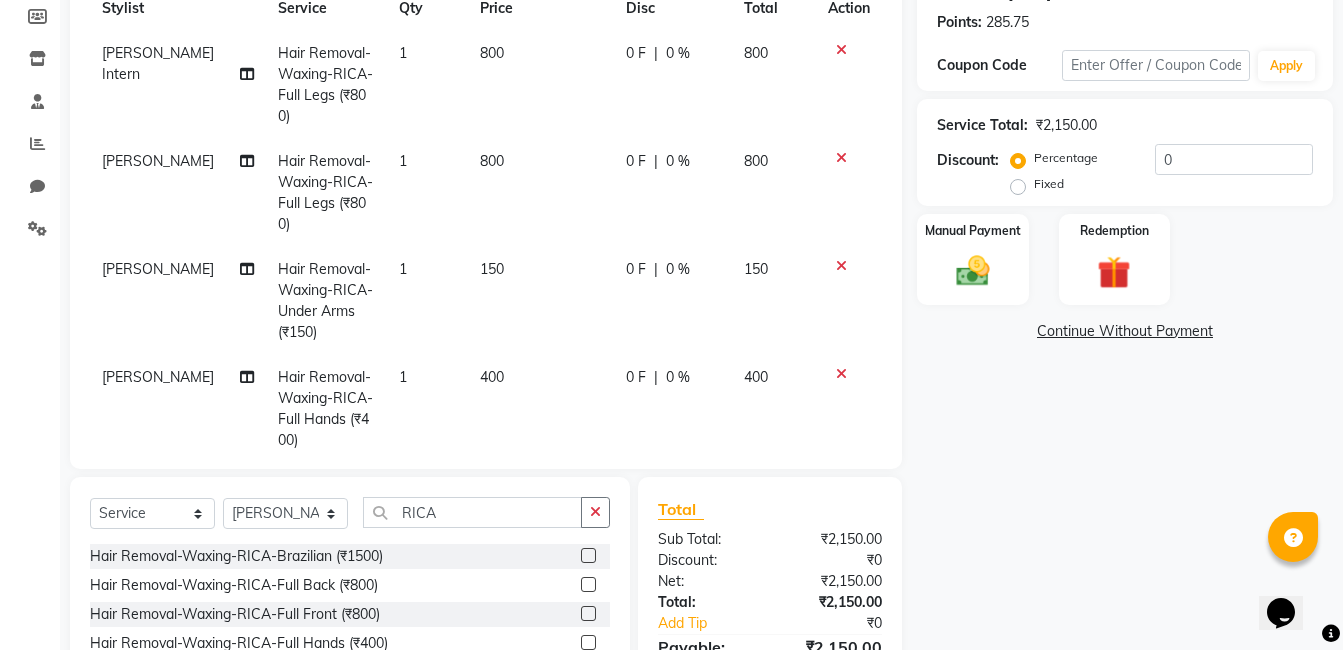 click 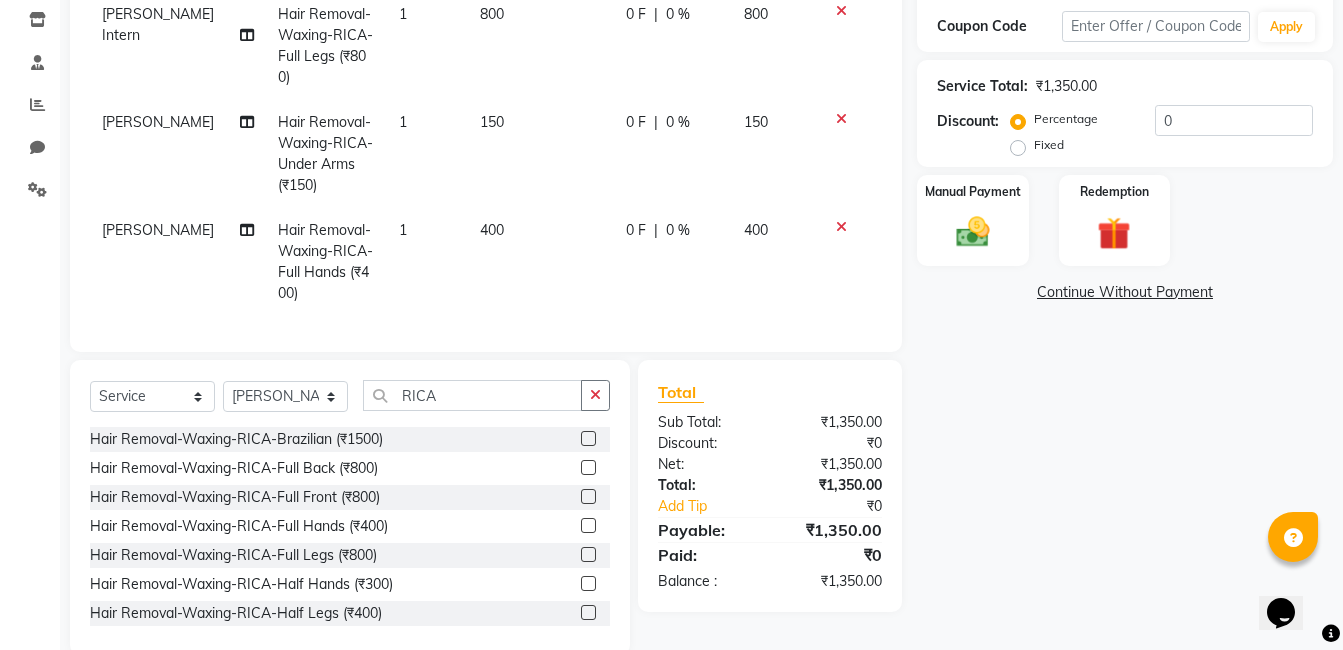 scroll, scrollTop: 373, scrollLeft: 0, axis: vertical 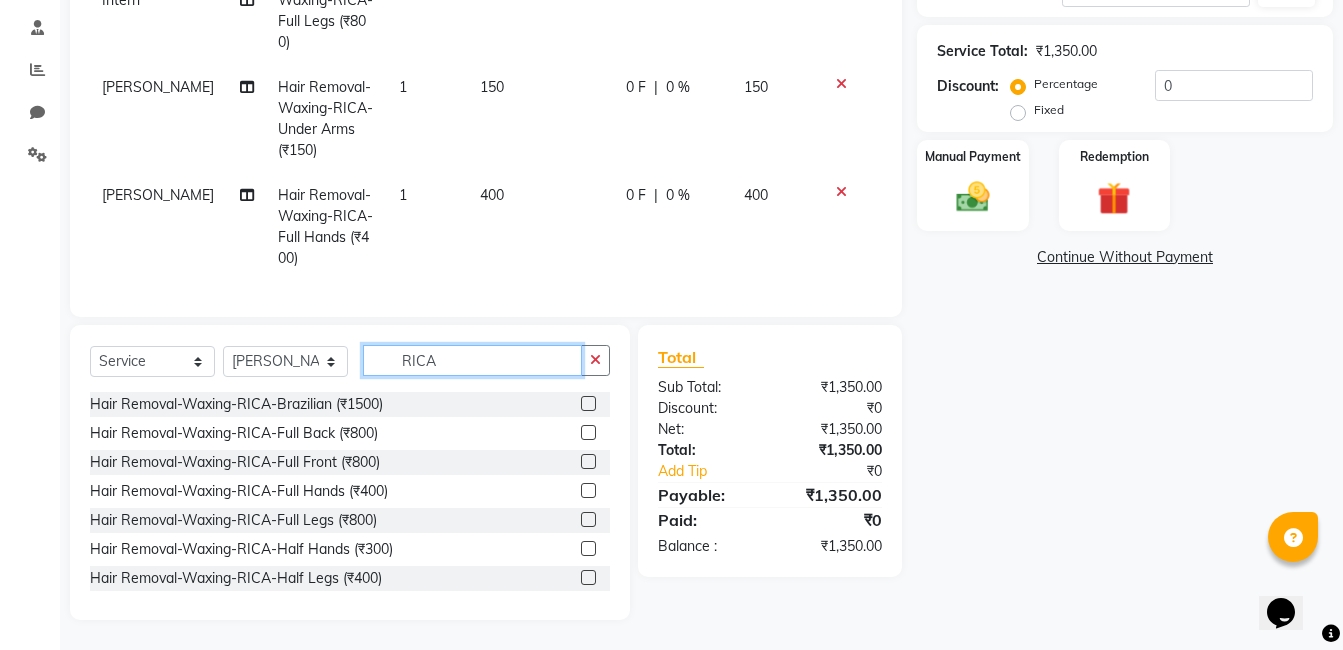 click on "RICA" 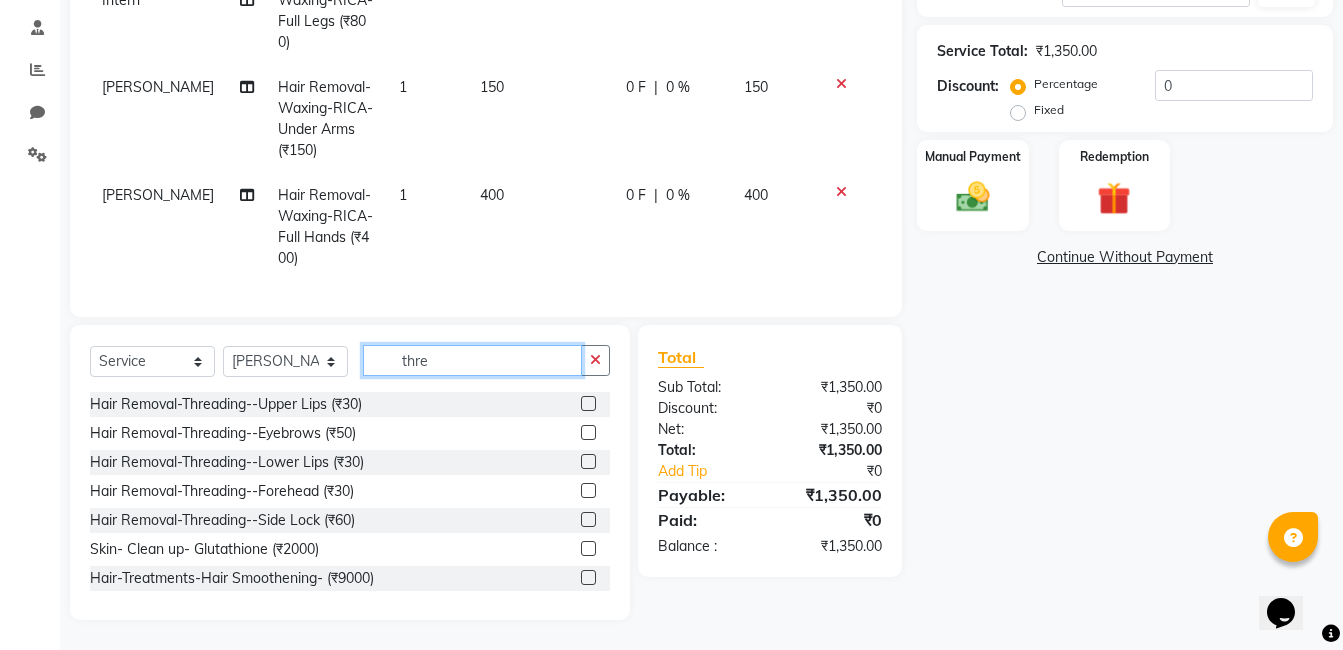 scroll, scrollTop: 330, scrollLeft: 0, axis: vertical 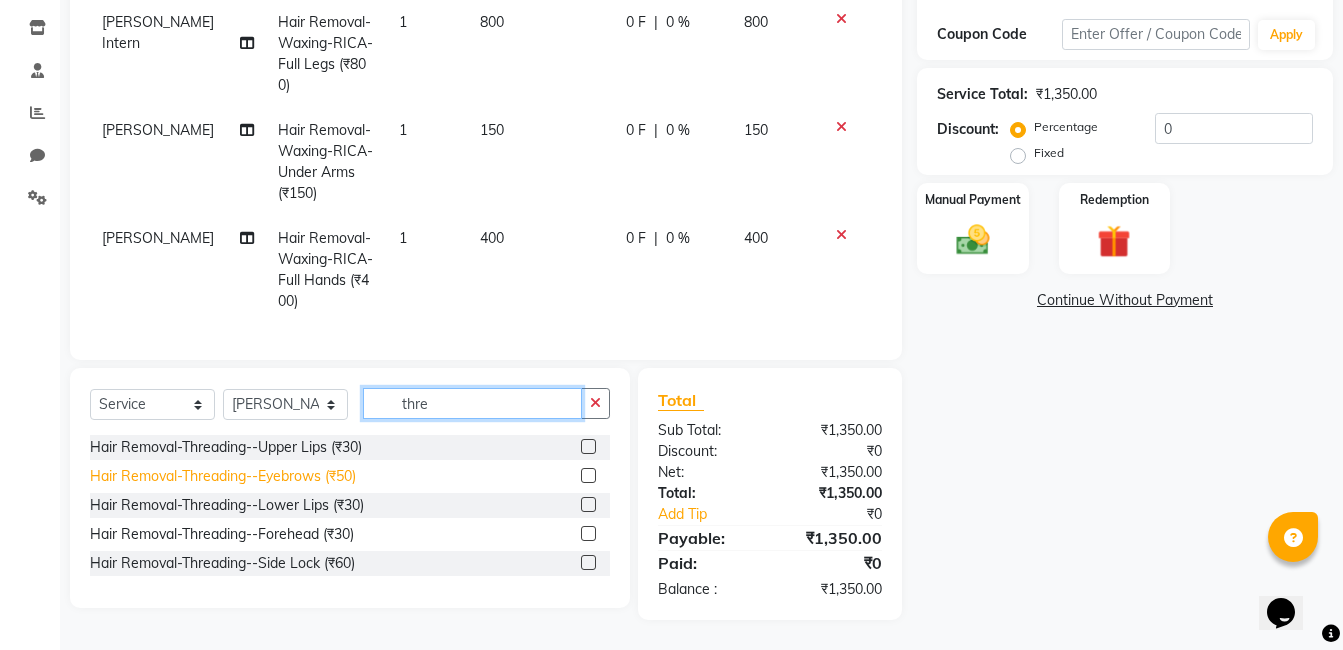 type on "thre" 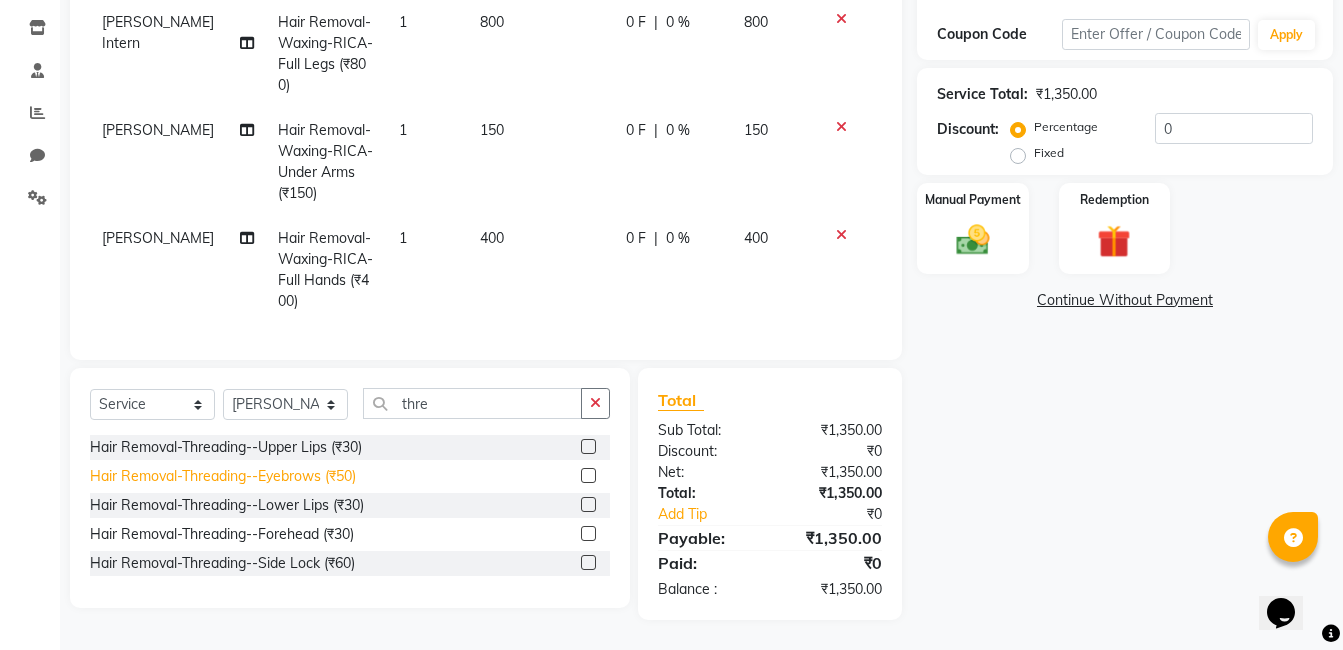 click on "Hair Removal-Threading--Eyebrows (₹50)" 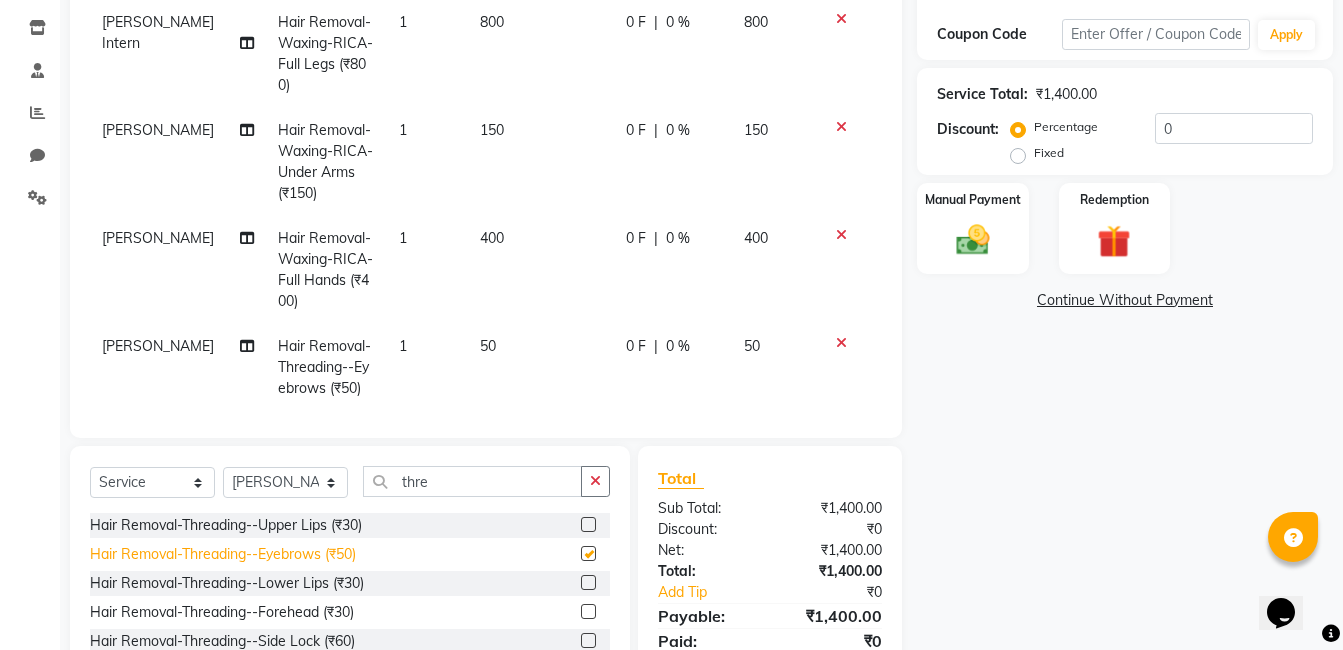 checkbox on "false" 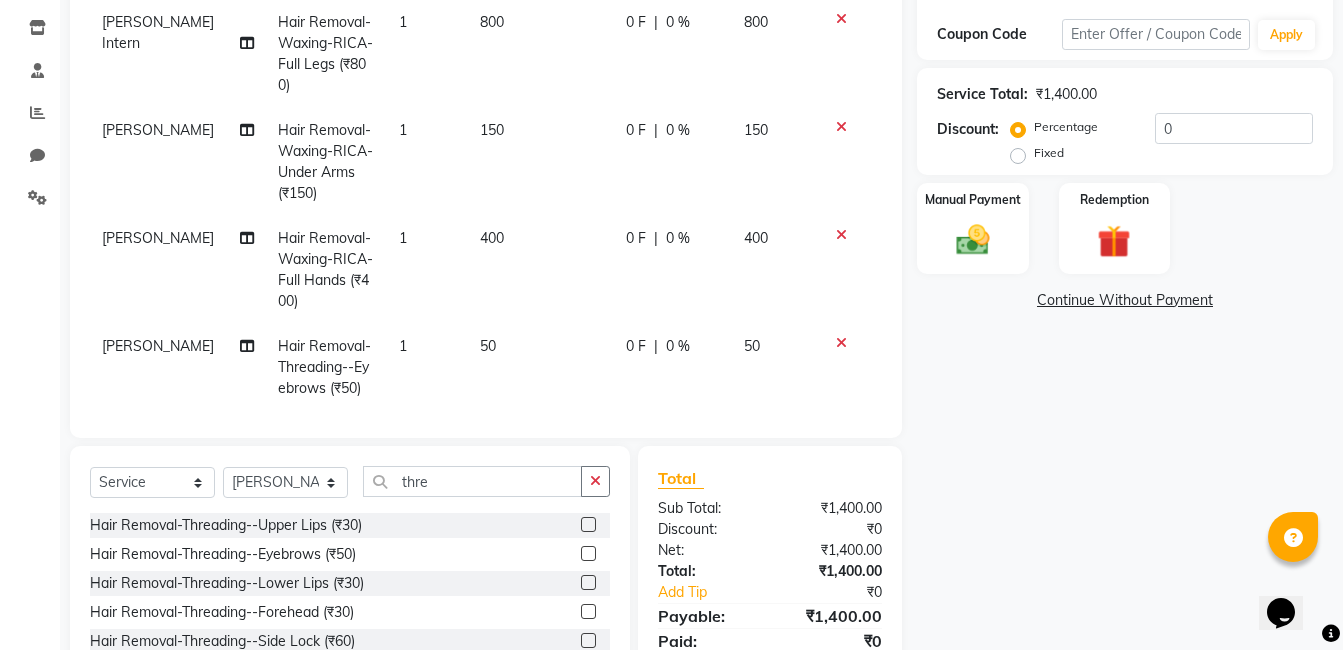 scroll, scrollTop: 24, scrollLeft: 0, axis: vertical 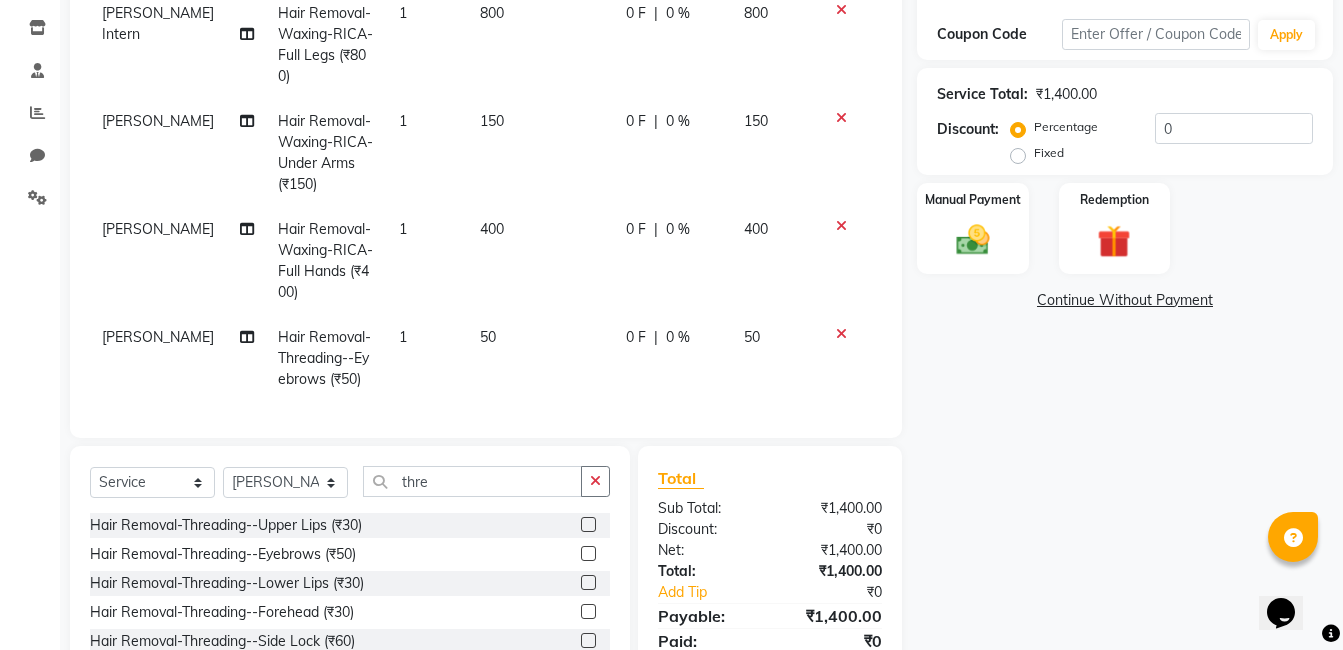 click 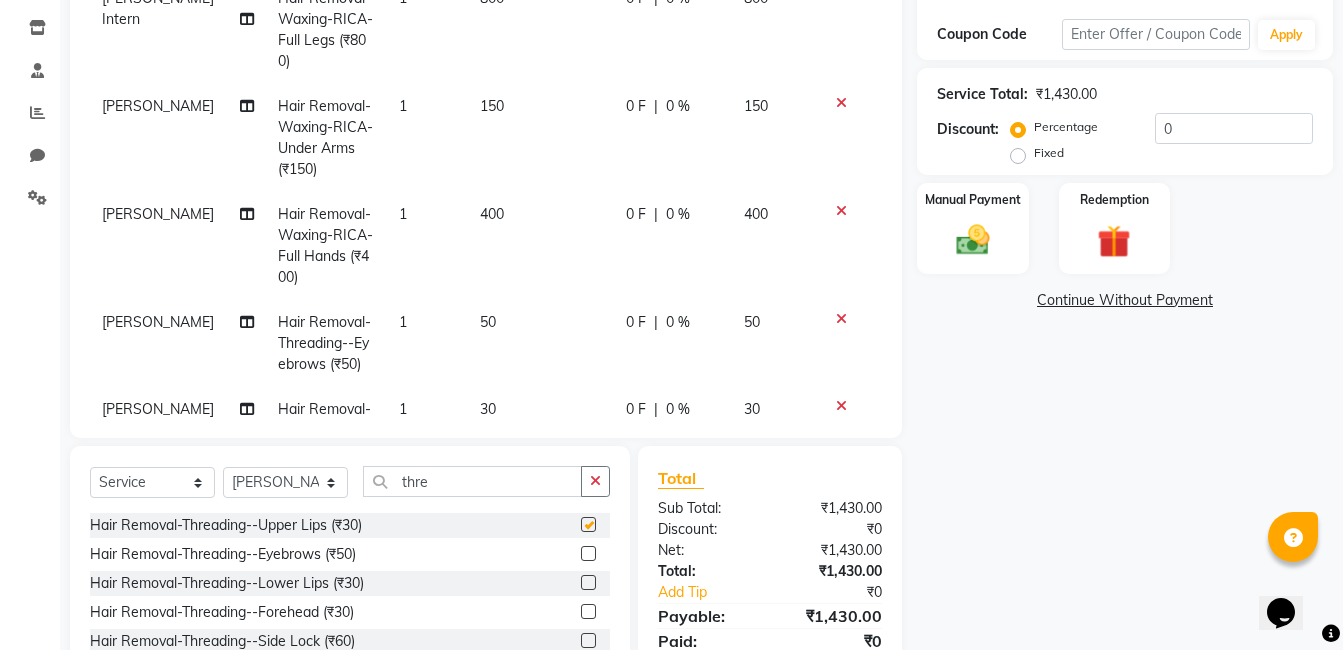 checkbox on "false" 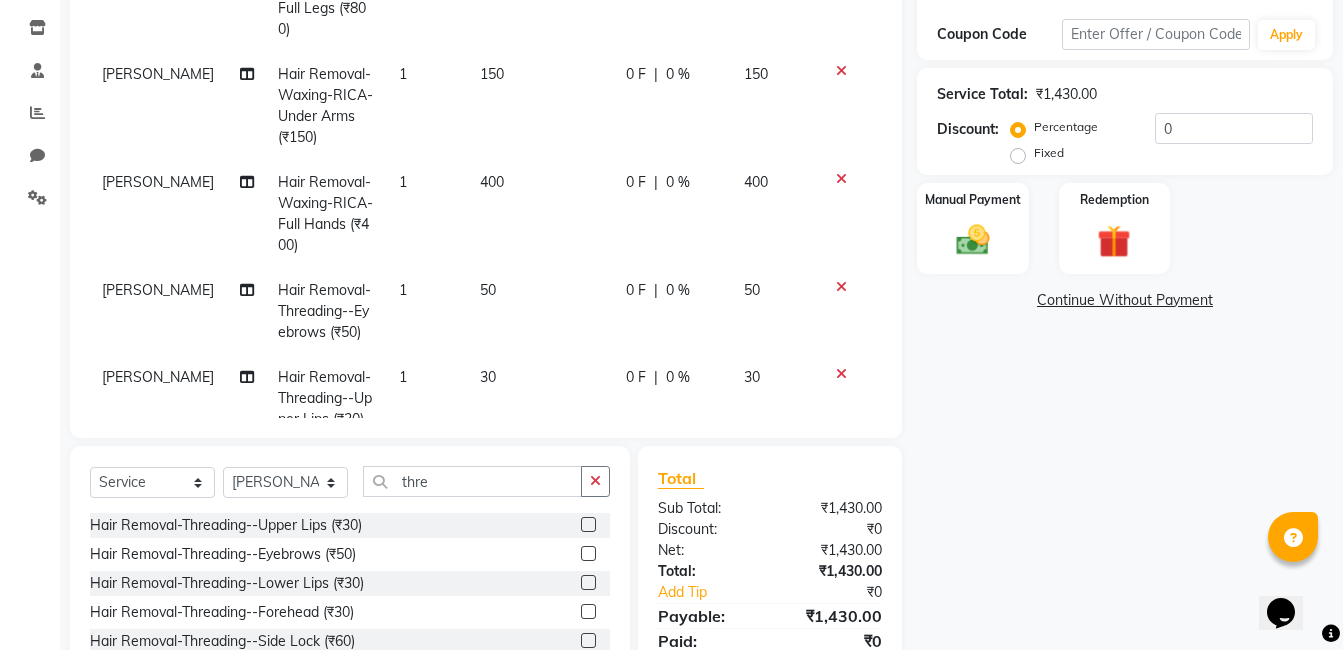 scroll, scrollTop: 111, scrollLeft: 0, axis: vertical 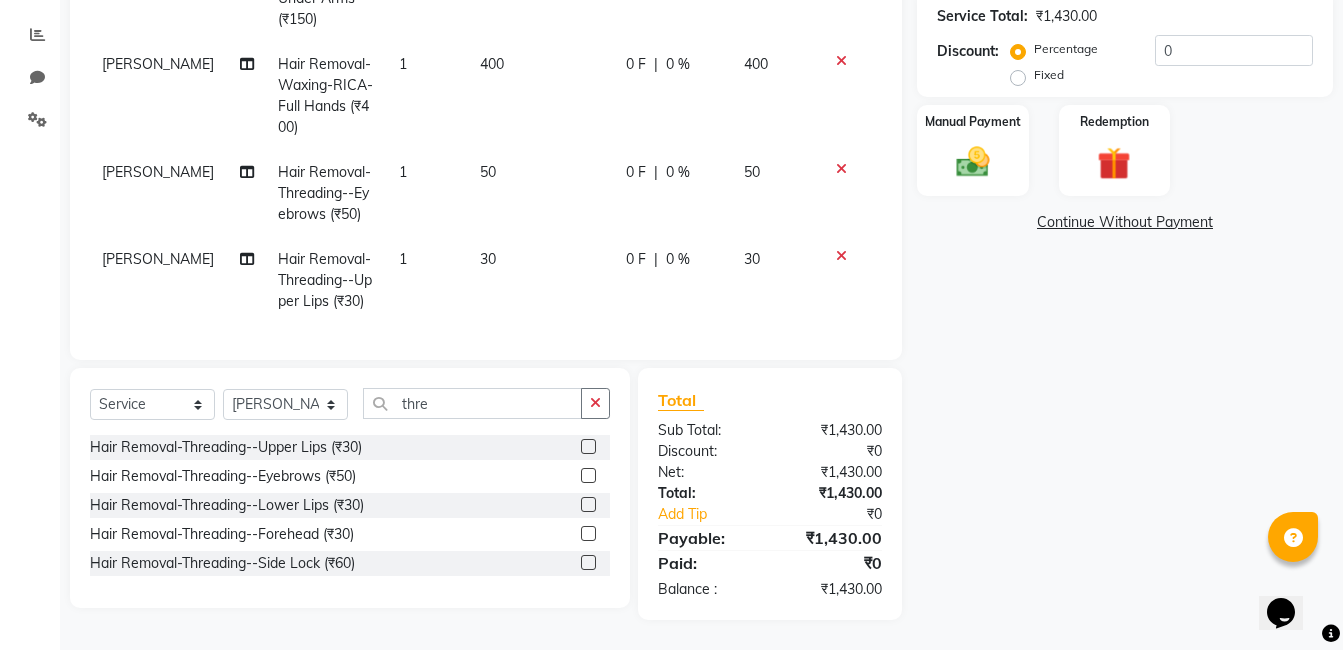 drag, startPoint x: 679, startPoint y: 317, endPoint x: 730, endPoint y: 693, distance: 379.44302 